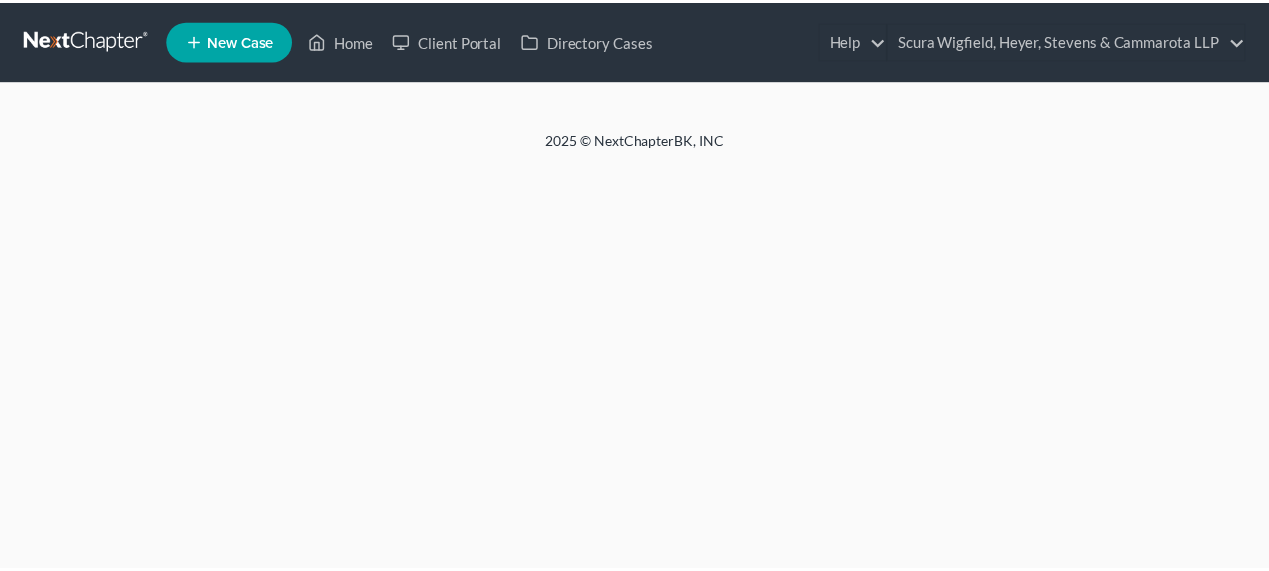 scroll, scrollTop: 0, scrollLeft: 0, axis: both 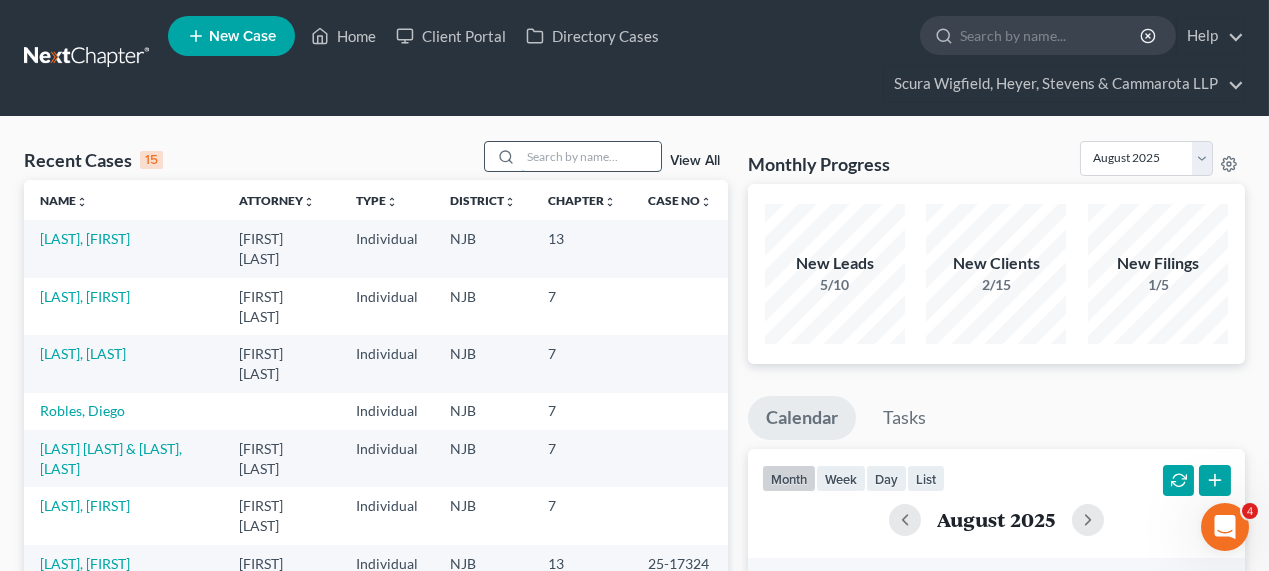 click at bounding box center (591, 156) 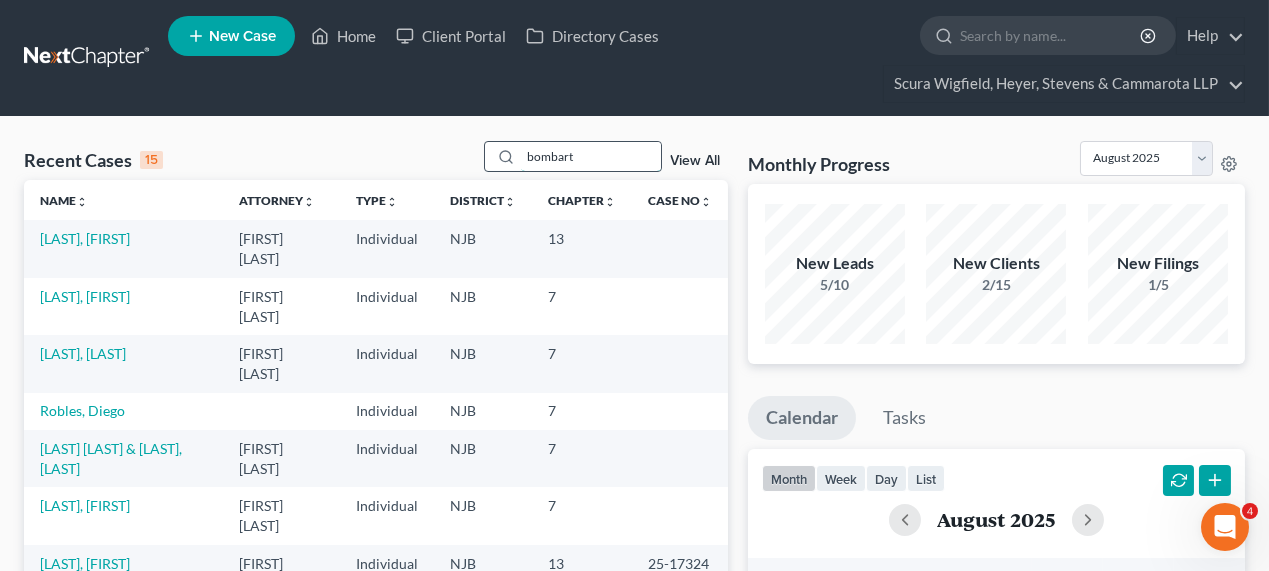type on "bombart" 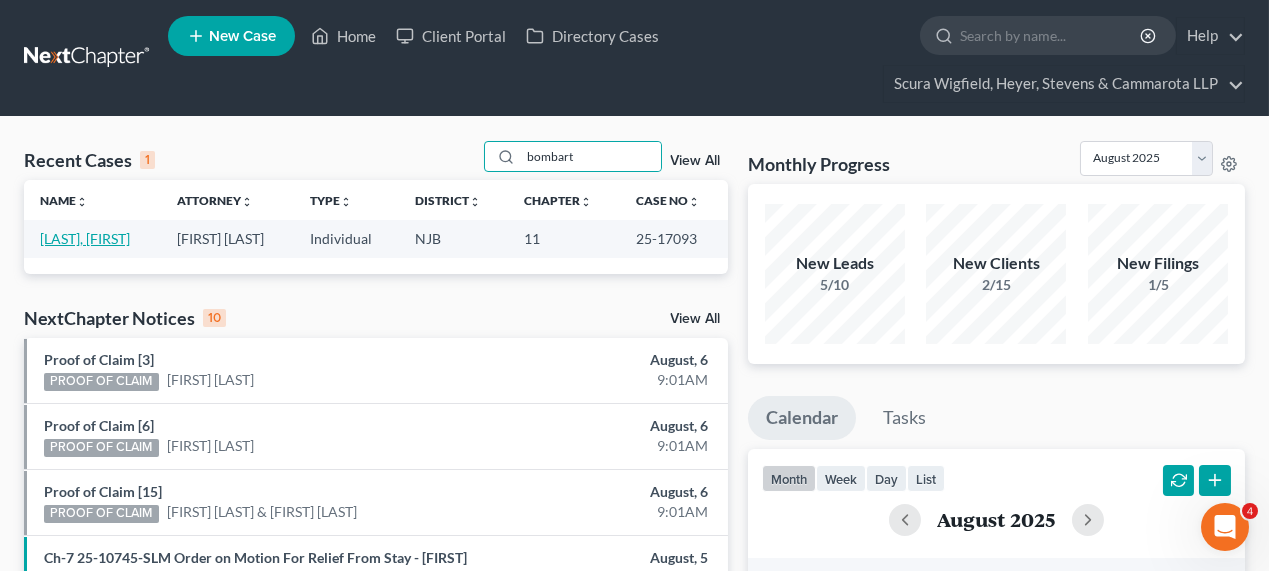 click on "[LAST], [FIRST]" at bounding box center [85, 238] 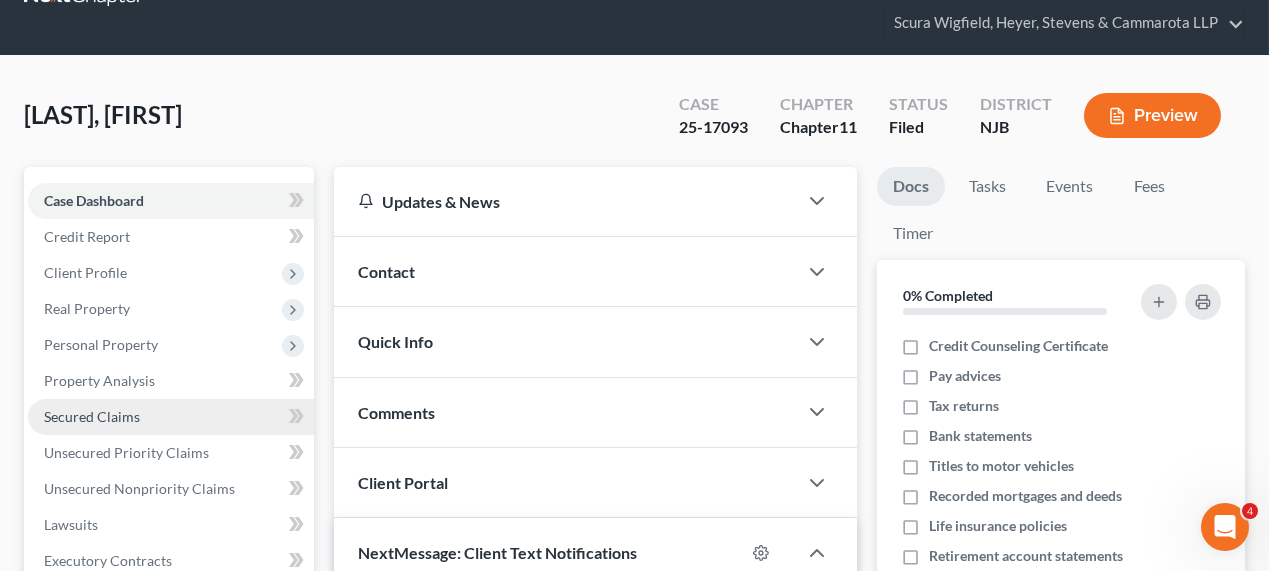 scroll, scrollTop: 182, scrollLeft: 0, axis: vertical 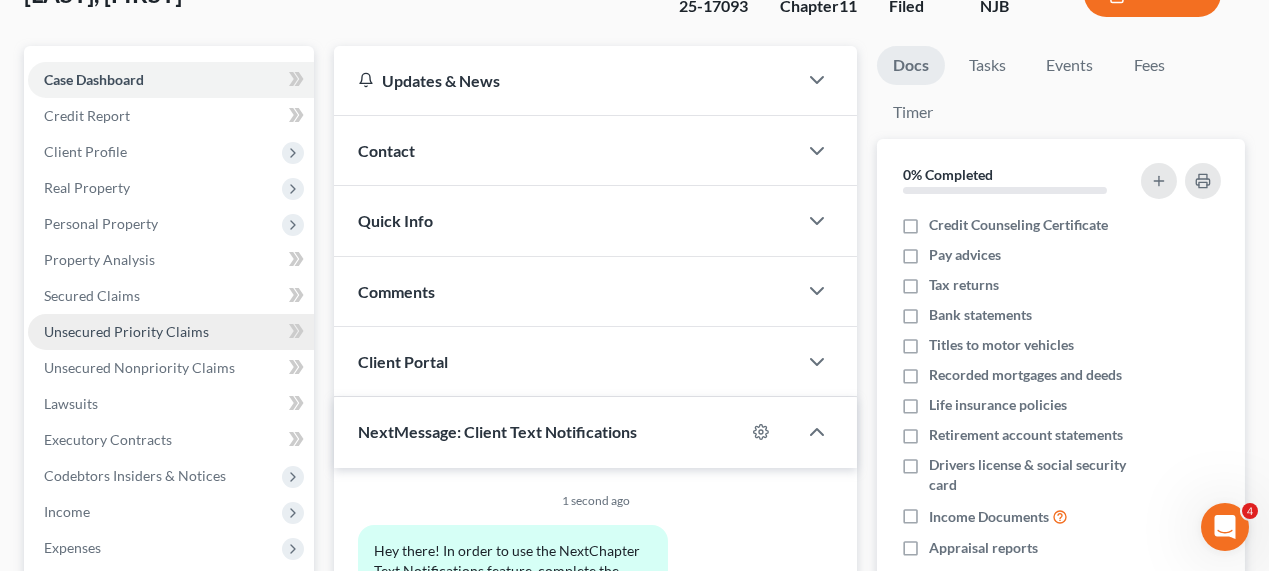 click on "Unsecured Priority Claims" at bounding box center [126, 331] 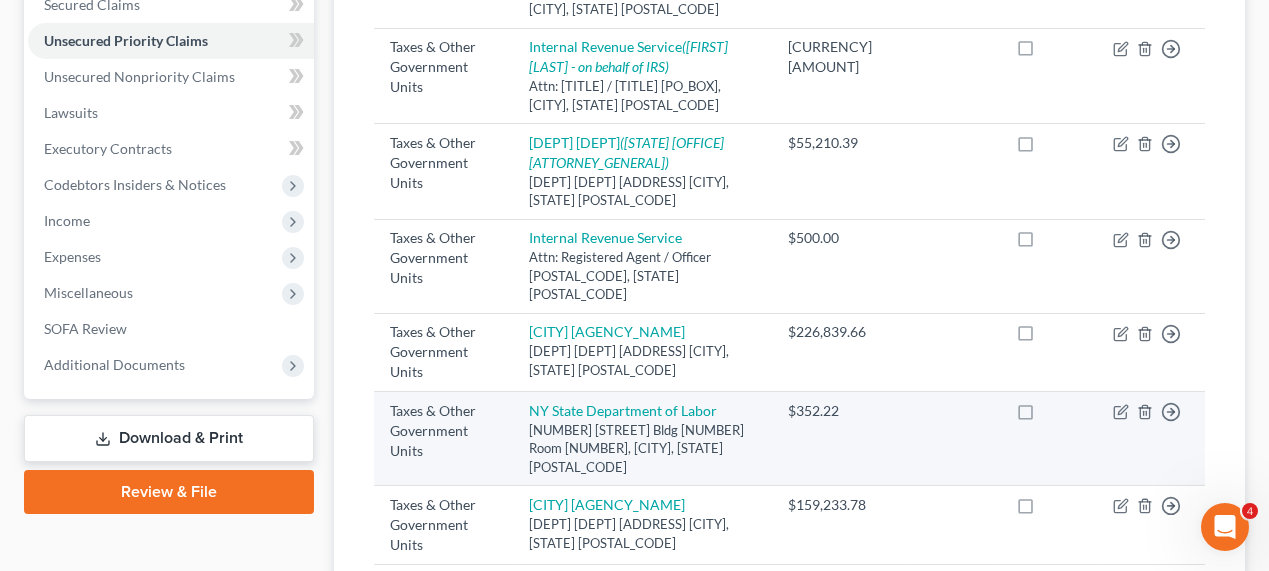 scroll, scrollTop: 363, scrollLeft: 0, axis: vertical 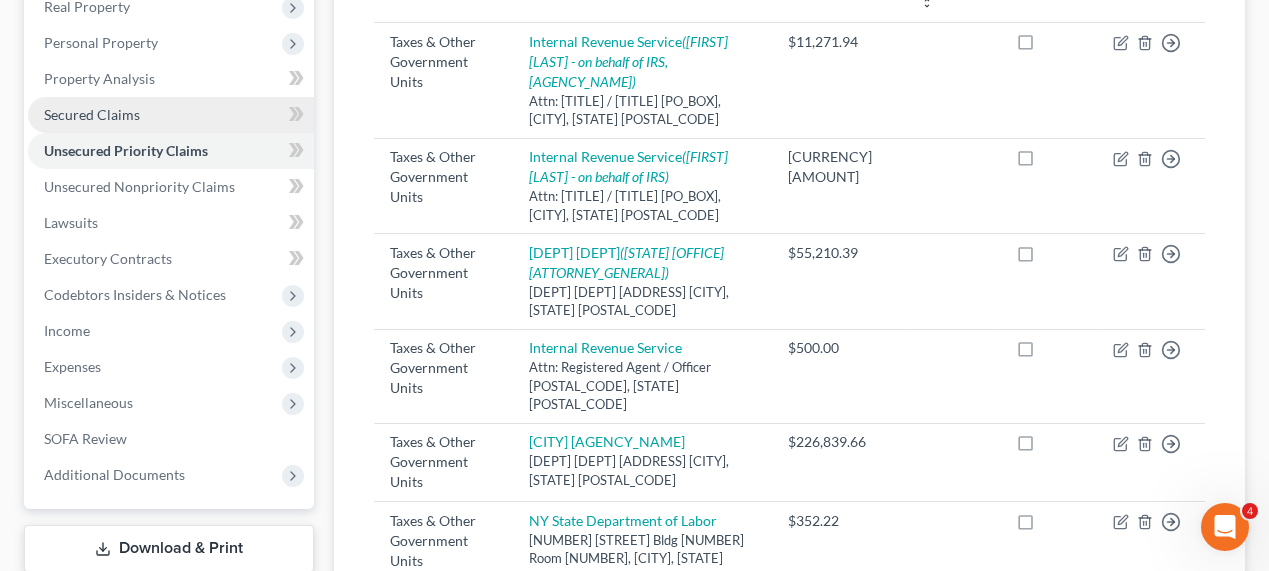 click on "Secured Claims" at bounding box center (171, 115) 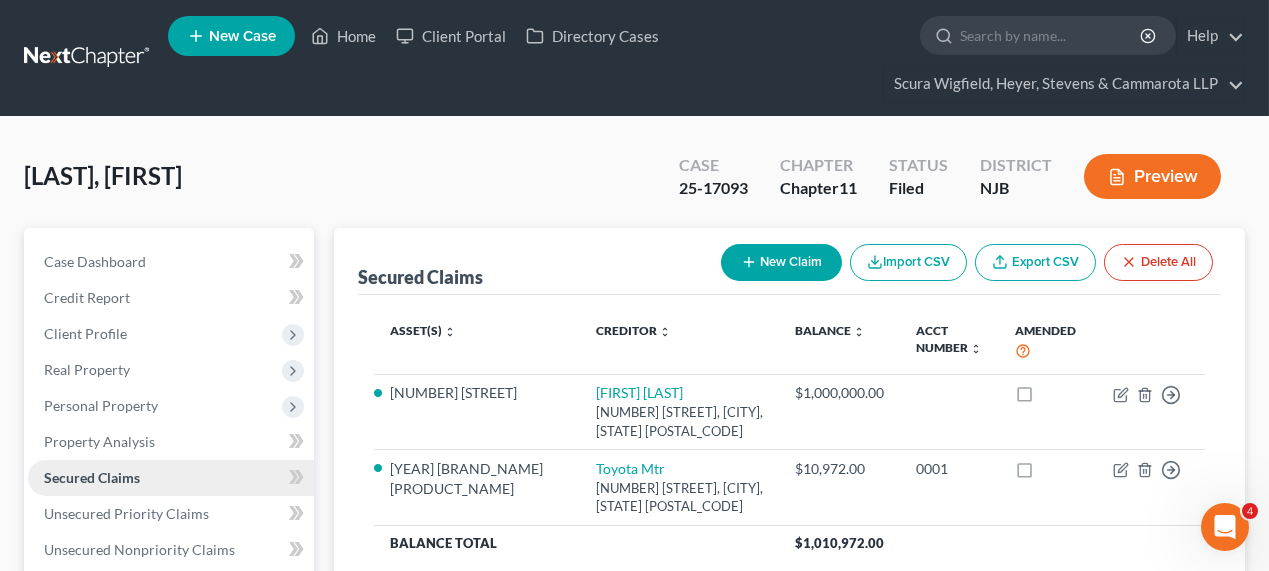 scroll, scrollTop: 182, scrollLeft: 0, axis: vertical 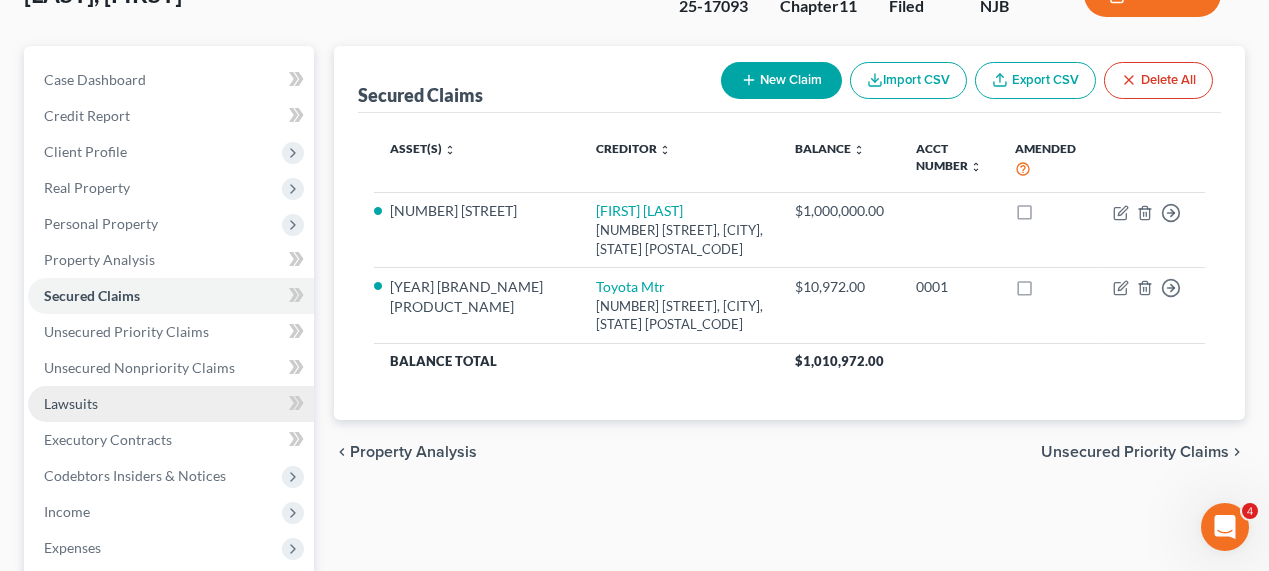 click on "Lawsuits" at bounding box center (171, 404) 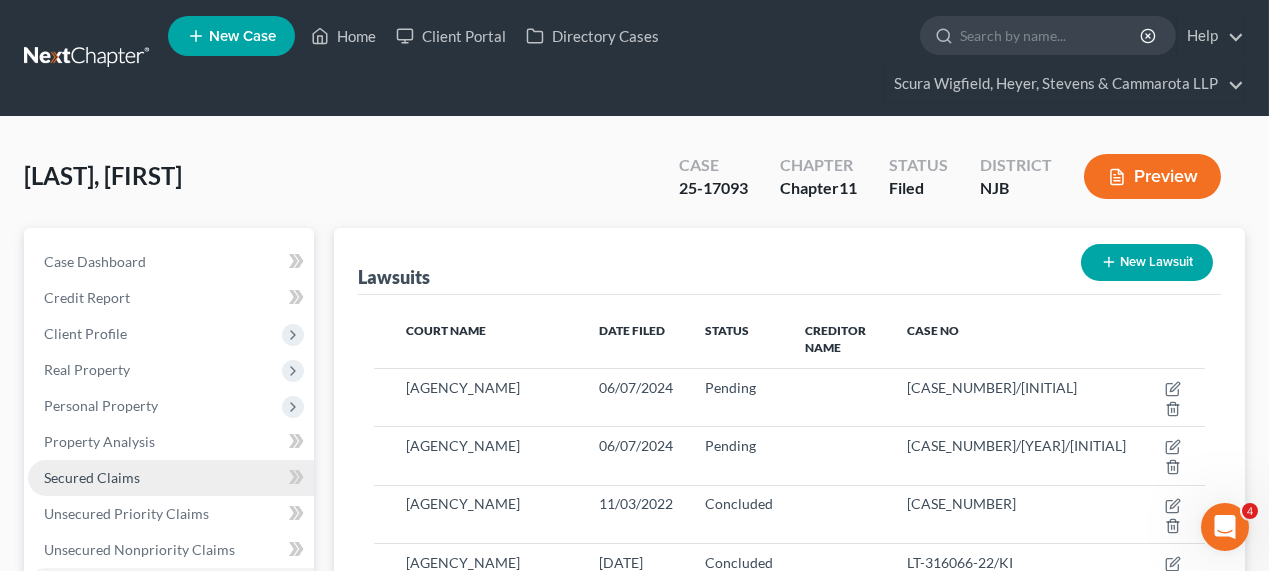 scroll, scrollTop: 0, scrollLeft: 0, axis: both 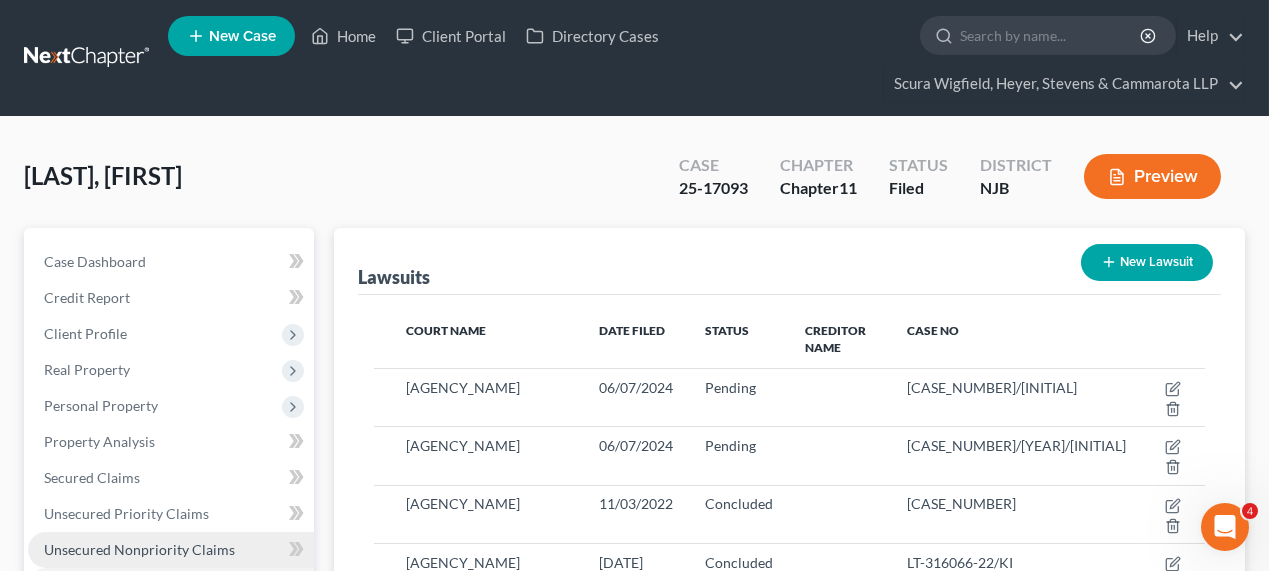 click on "Unsecured Nonpriority Claims" at bounding box center [139, 549] 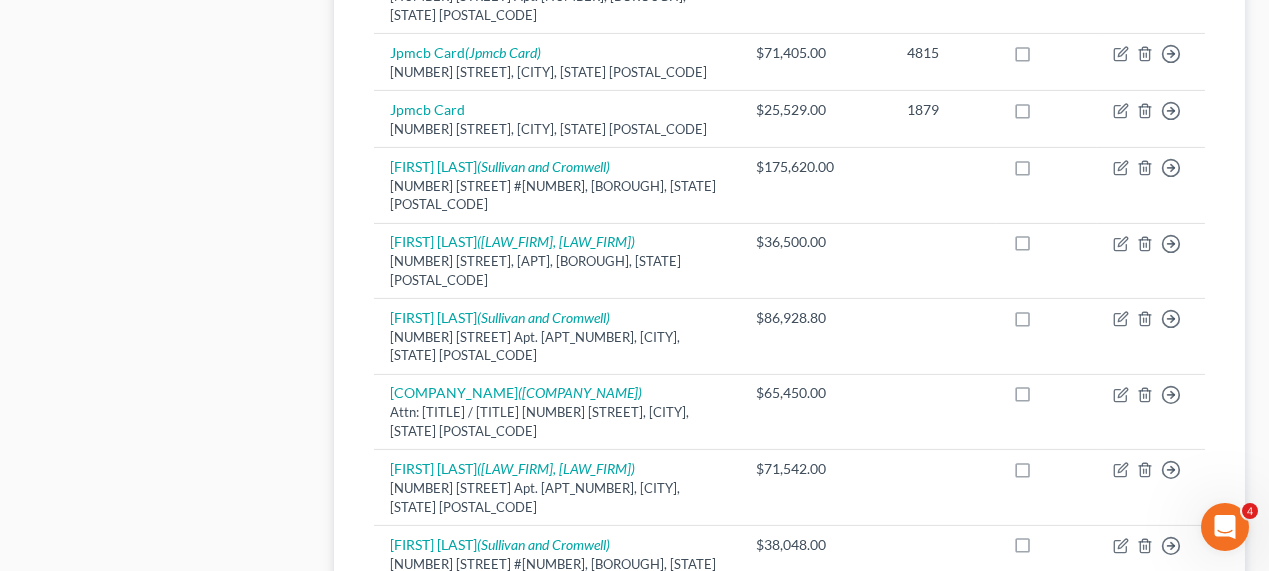 scroll, scrollTop: 2000, scrollLeft: 0, axis: vertical 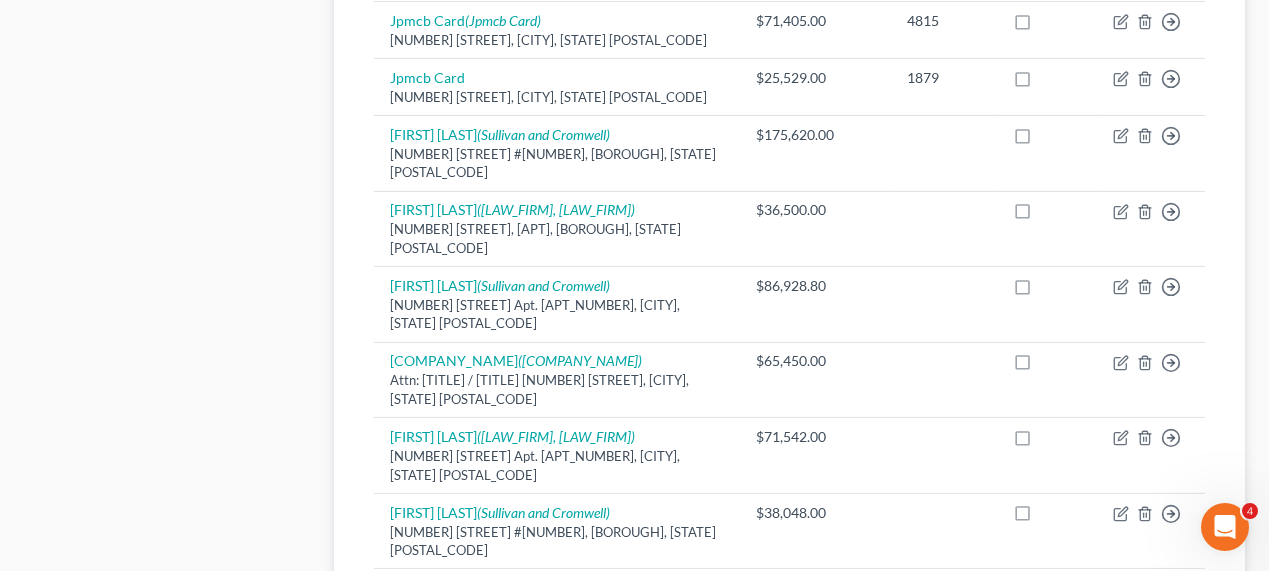 click on "Previous
1 2
Next" at bounding box center [789, 747] 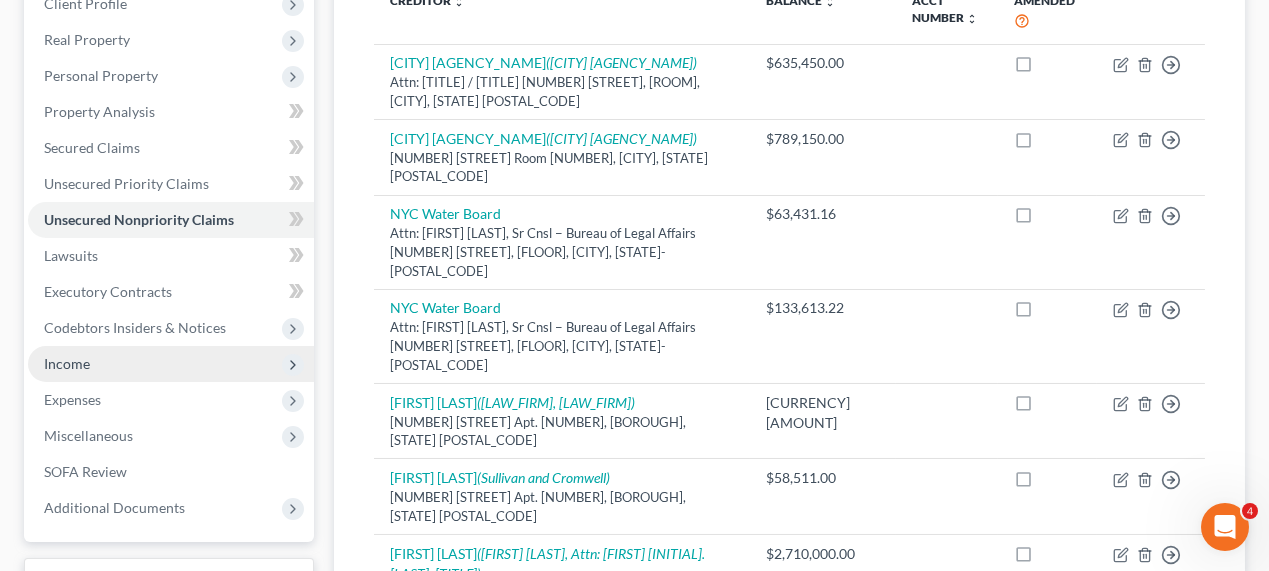 scroll, scrollTop: 333, scrollLeft: 0, axis: vertical 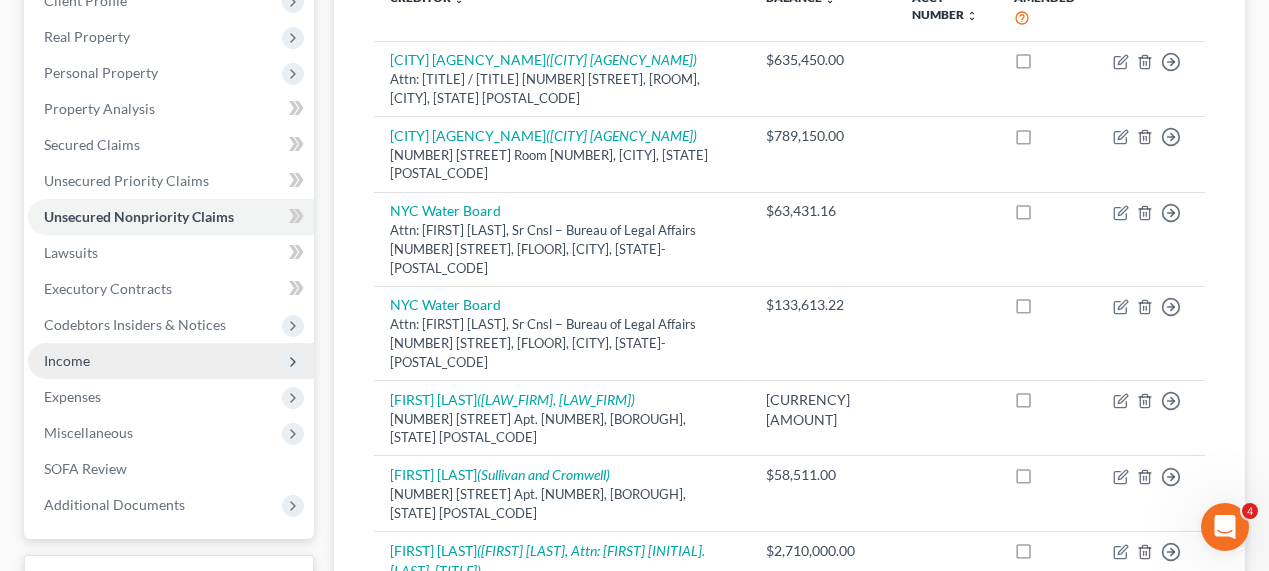 click on "Income" at bounding box center (171, 361) 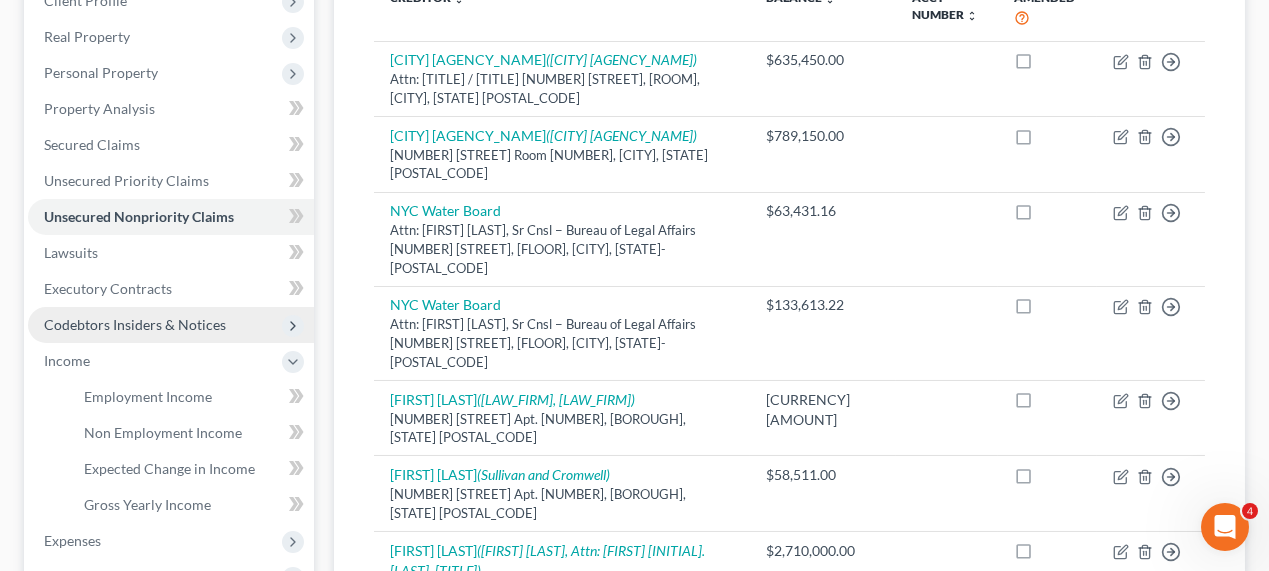 click on "Codebtors Insiders & Notices" at bounding box center [135, 324] 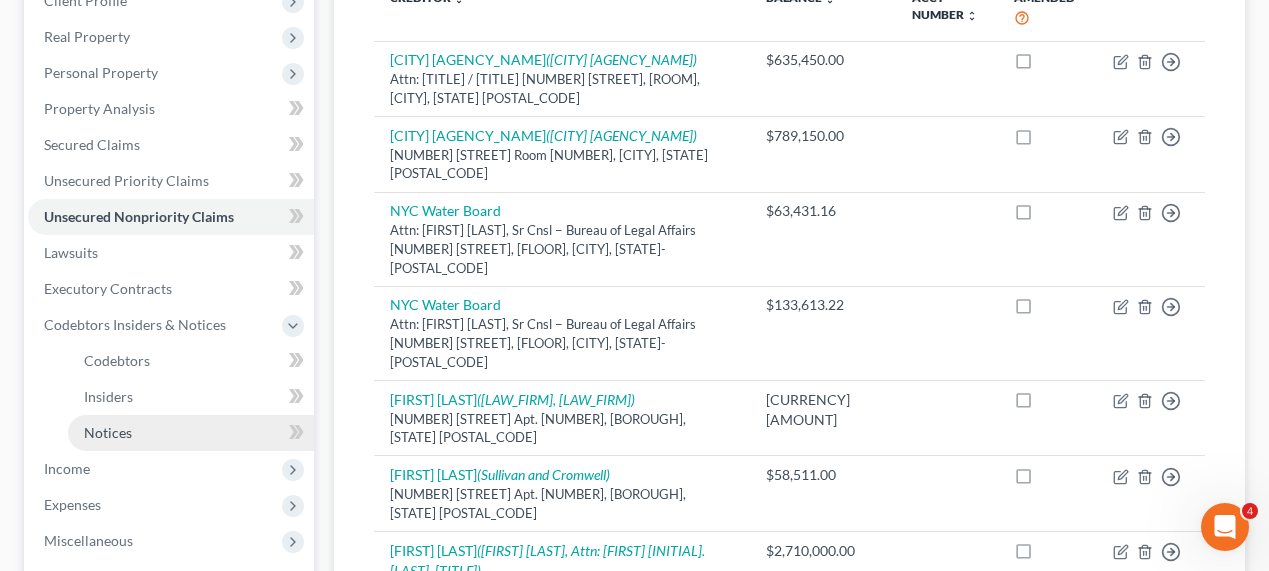 click on "Notices" at bounding box center [191, 433] 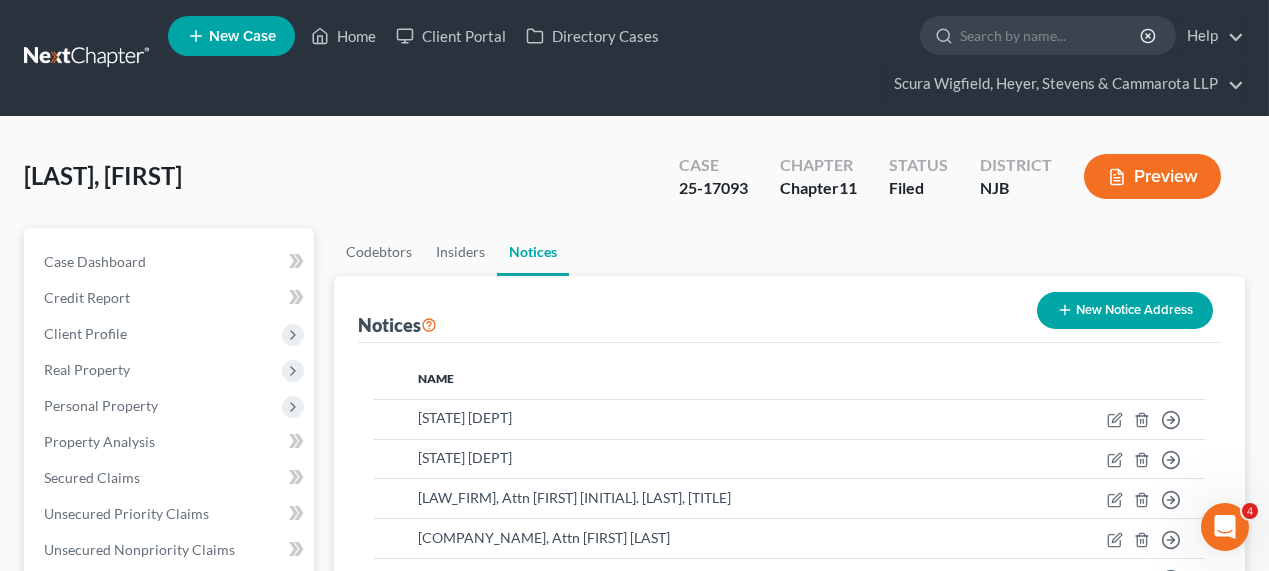 scroll, scrollTop: 272, scrollLeft: 0, axis: vertical 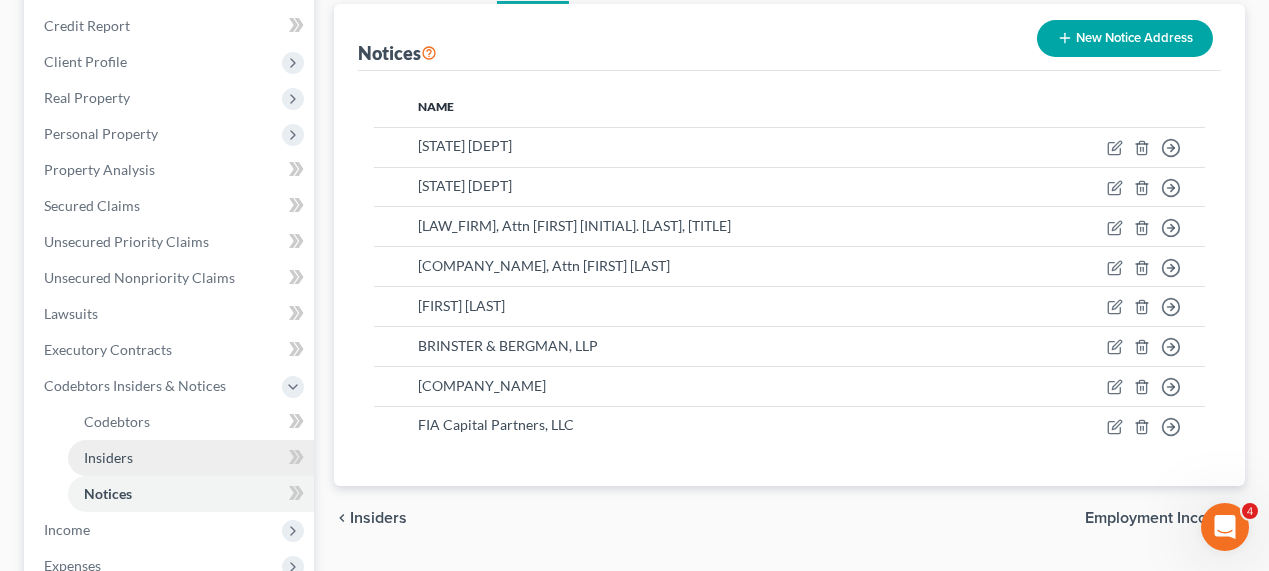 click on "Insiders" at bounding box center (108, 457) 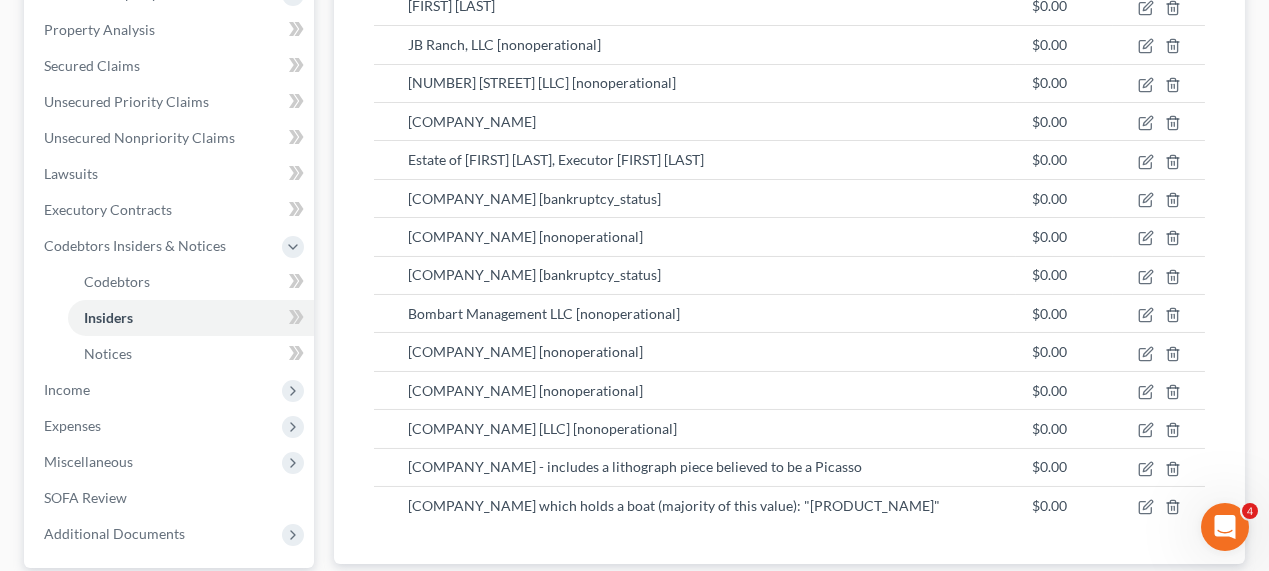 scroll, scrollTop: 454, scrollLeft: 0, axis: vertical 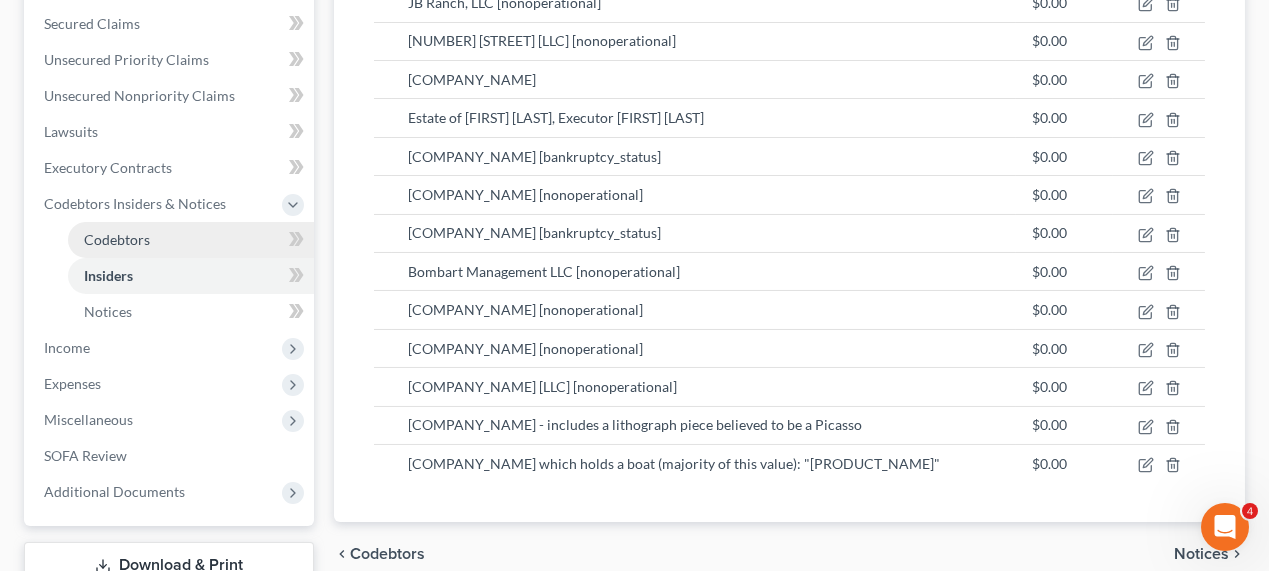 click on "Codebtors" at bounding box center [117, 239] 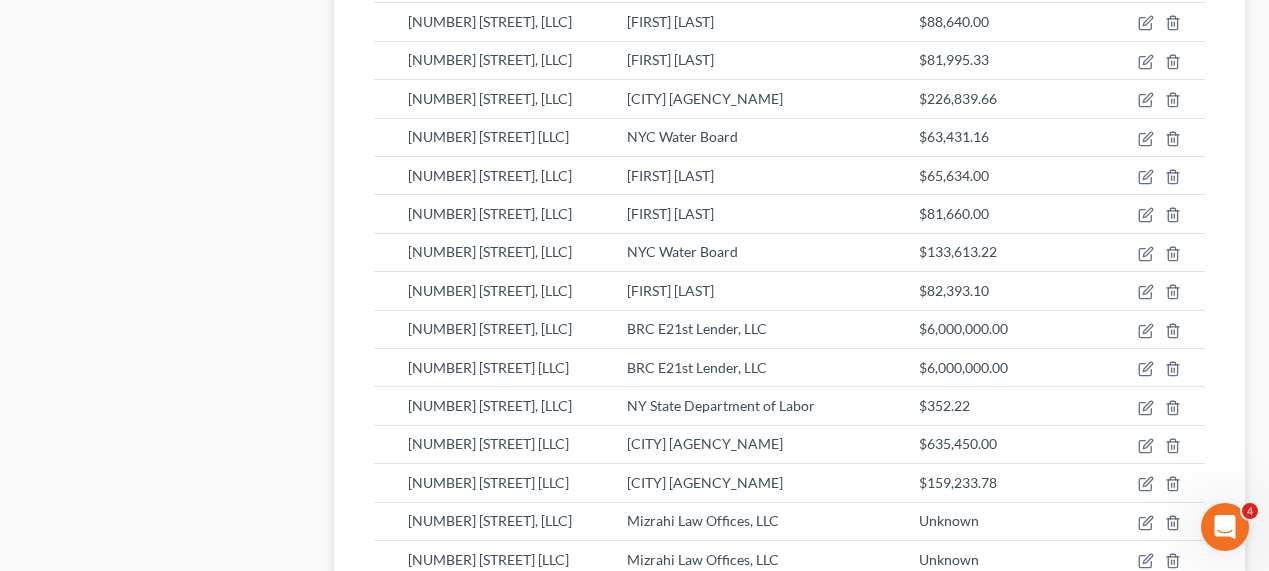 scroll, scrollTop: 567, scrollLeft: 0, axis: vertical 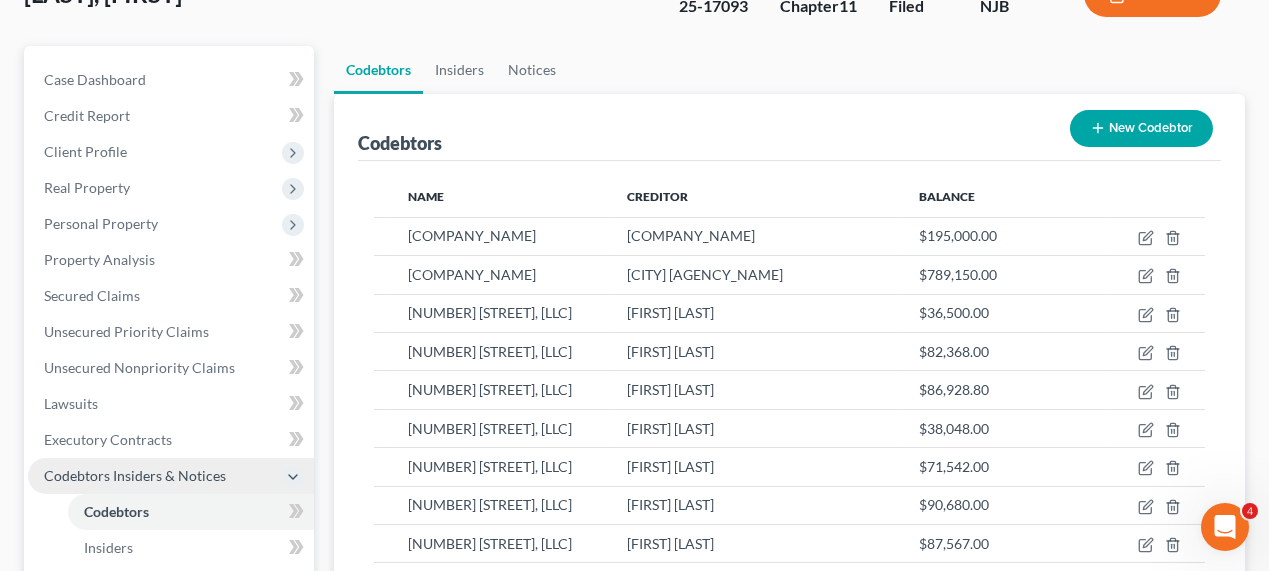 click on "Codebtors Insiders & Notices" at bounding box center [135, 475] 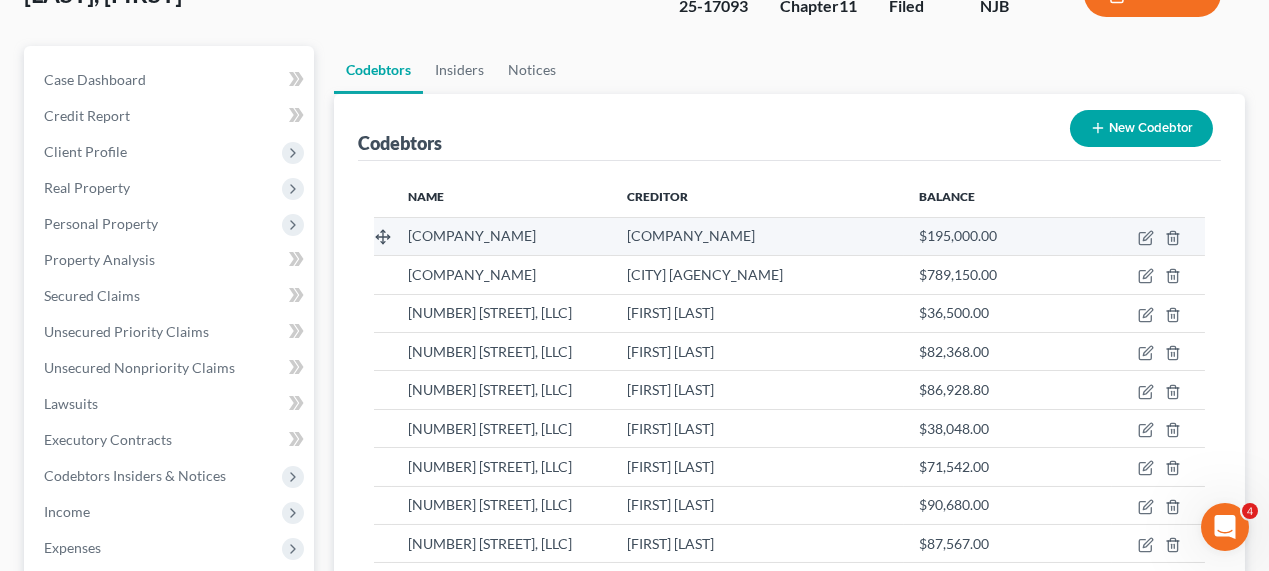scroll, scrollTop: 0, scrollLeft: 0, axis: both 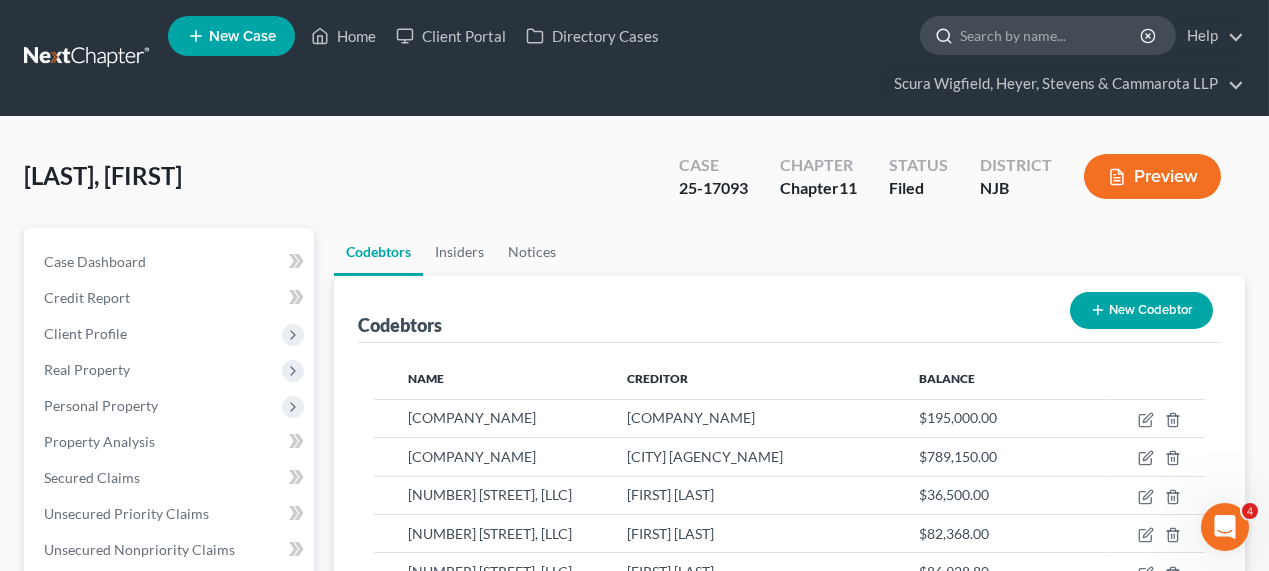 click at bounding box center [1051, 35] 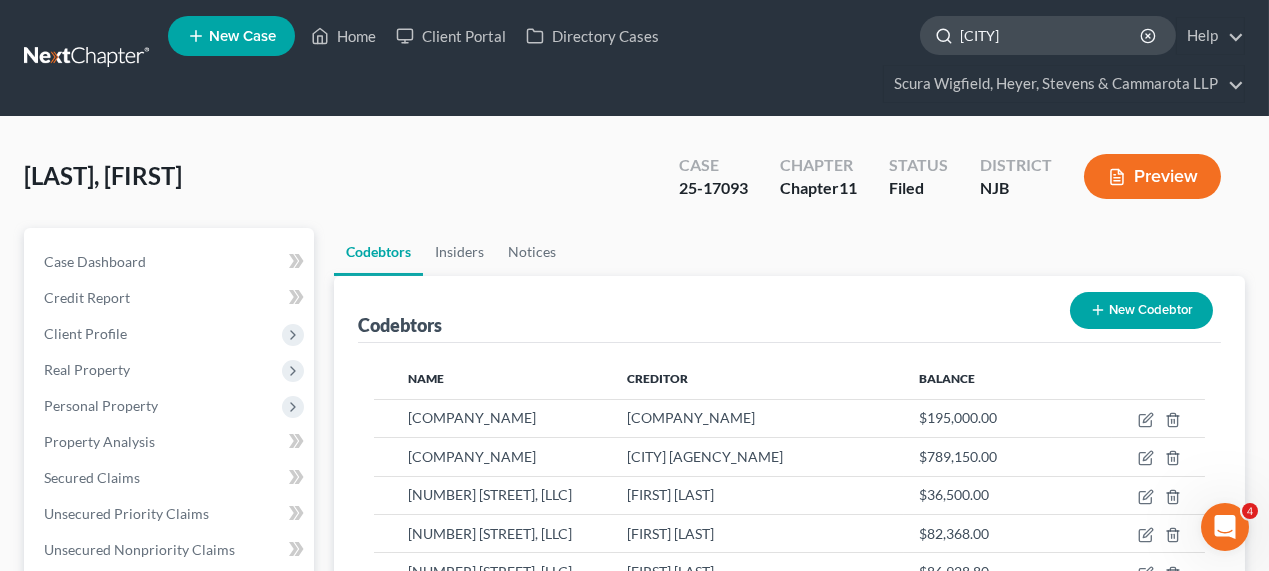 type on "lambertville" 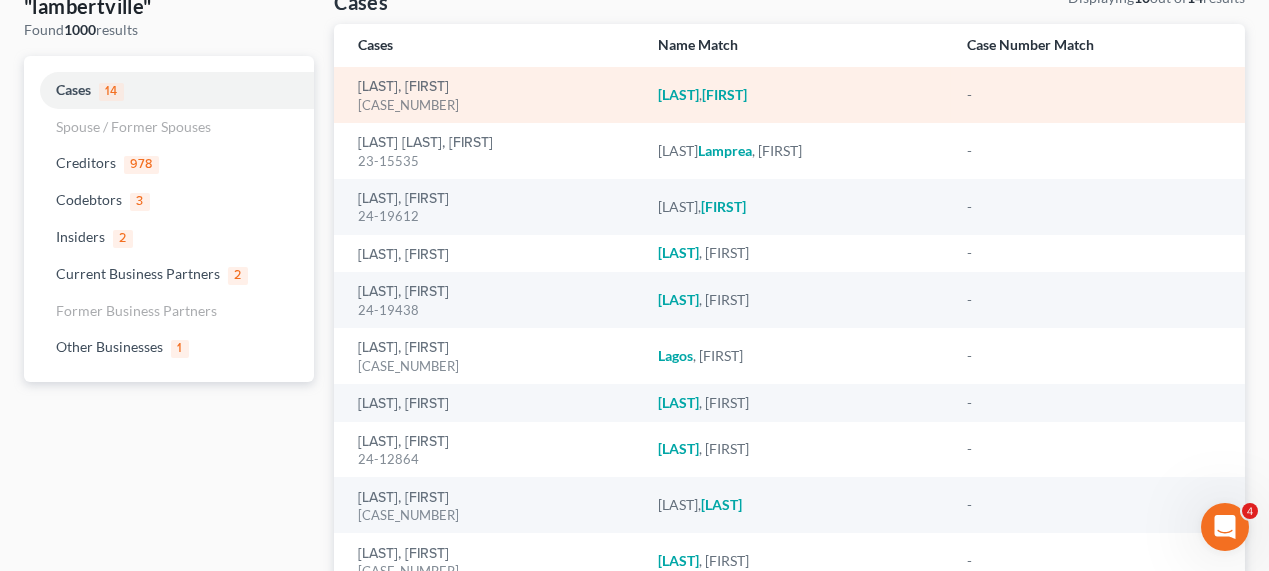 scroll, scrollTop: 182, scrollLeft: 0, axis: vertical 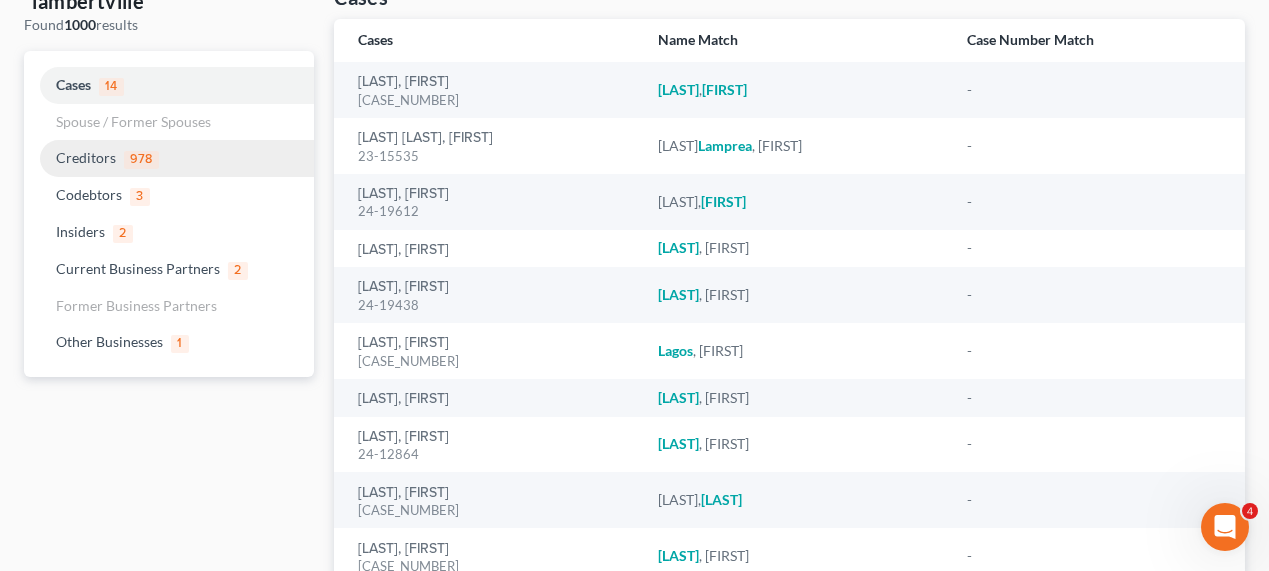 click on "Creditors" at bounding box center [86, 157] 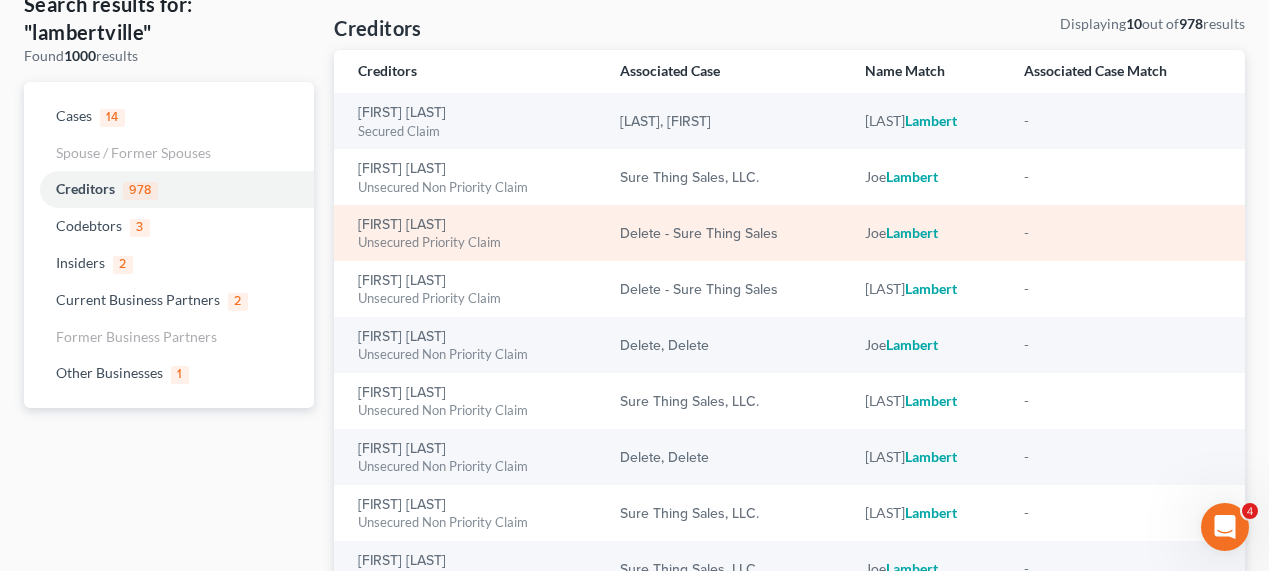 scroll, scrollTop: 0, scrollLeft: 0, axis: both 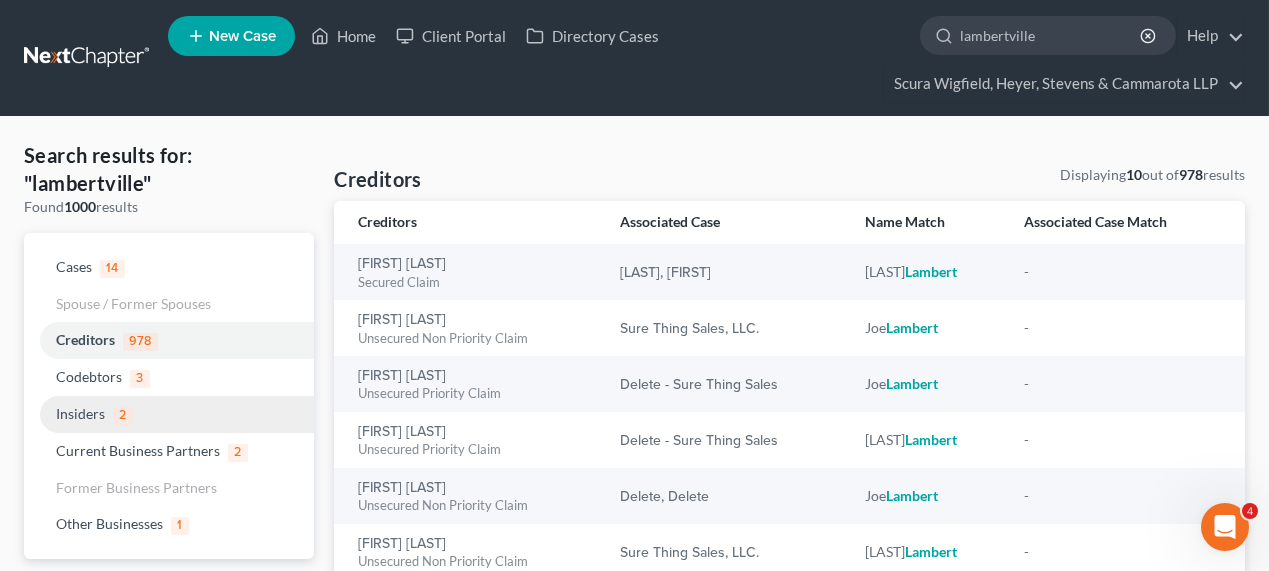 click on "Insiders" at bounding box center (80, 413) 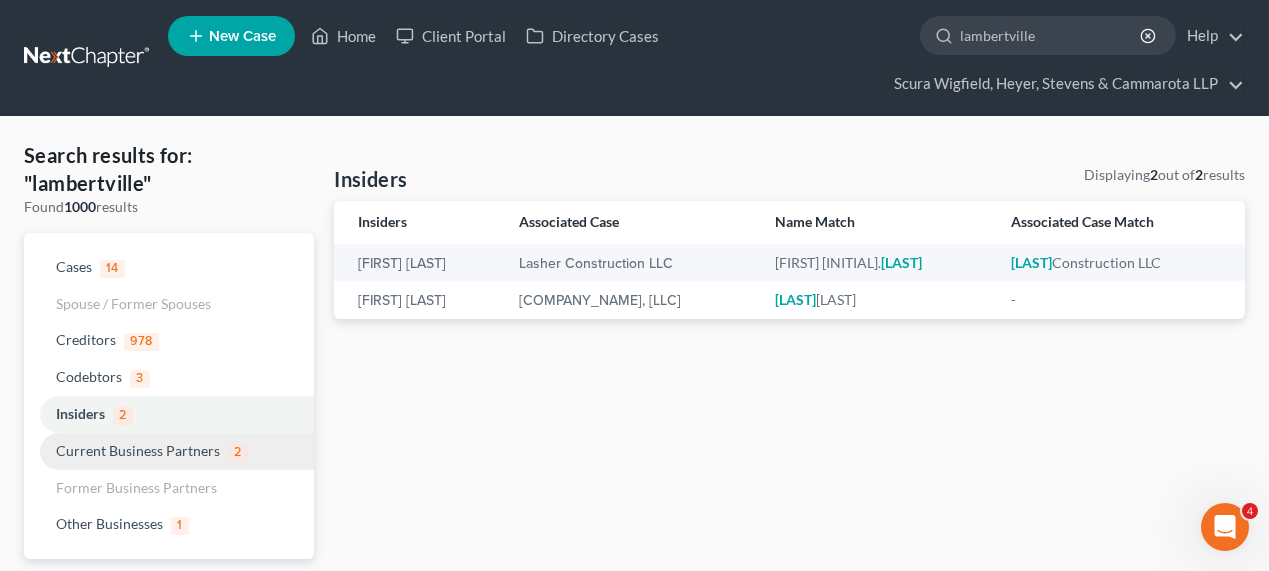 click on "Current Business Partners" at bounding box center [138, 450] 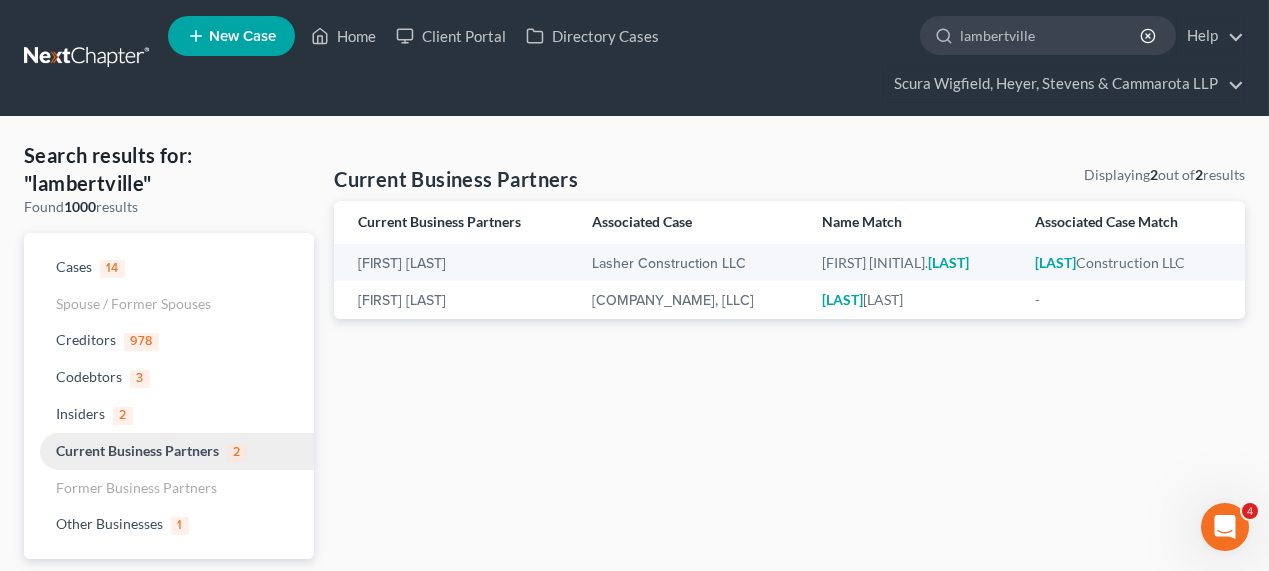 scroll, scrollTop: 45, scrollLeft: 0, axis: vertical 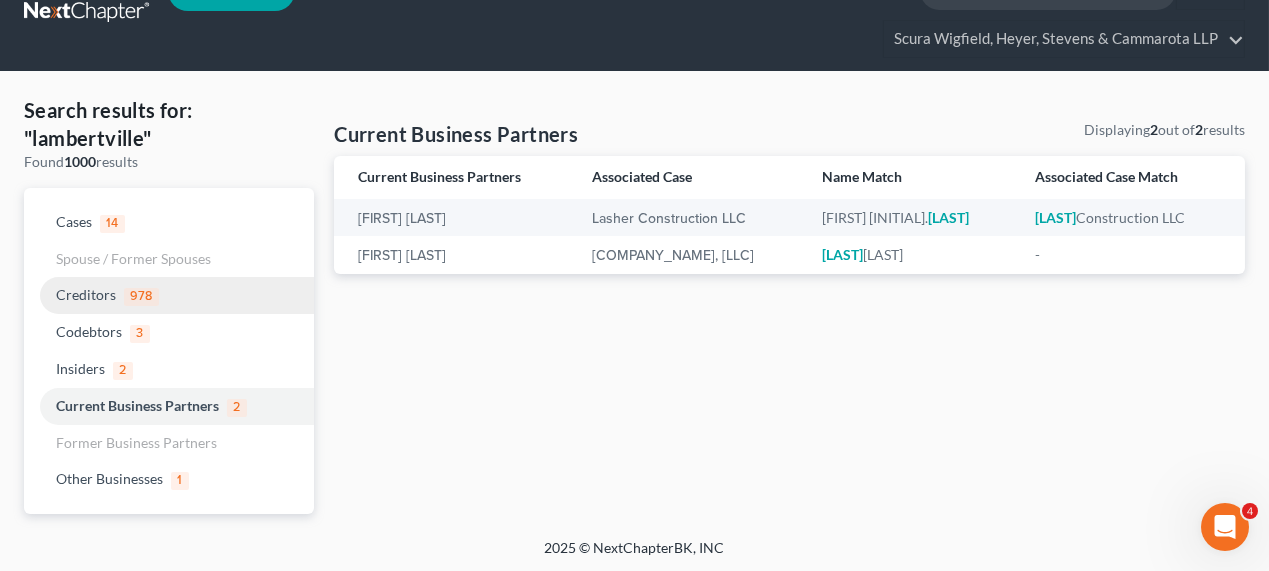 click on "Creditors 978" at bounding box center (169, 295) 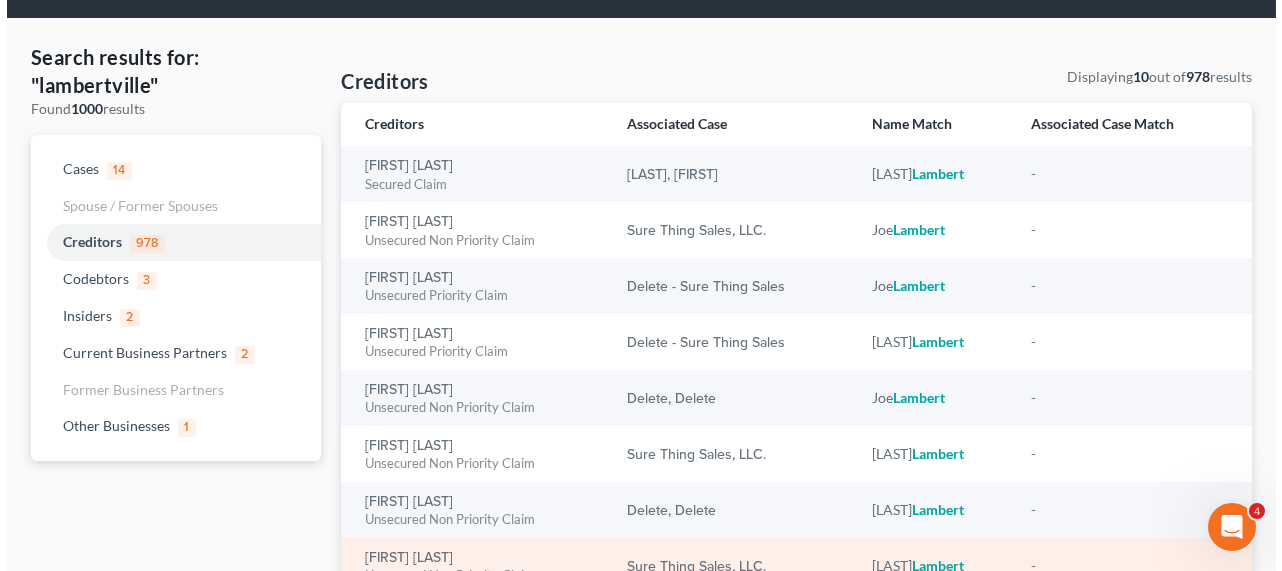 scroll, scrollTop: 0, scrollLeft: 0, axis: both 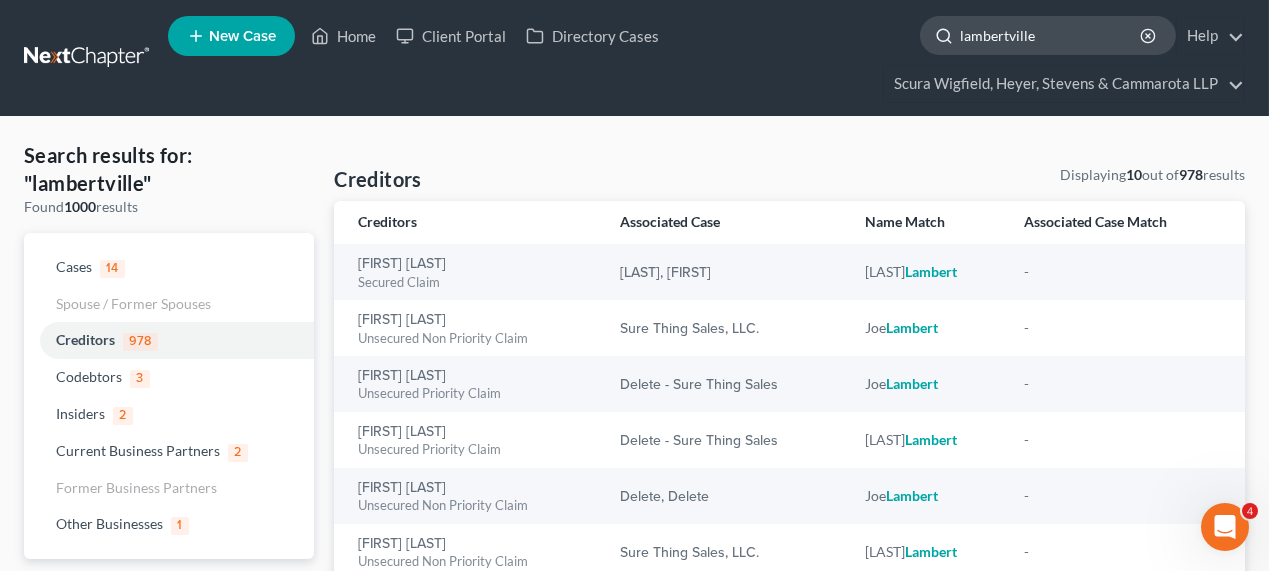 click on "lambertville" 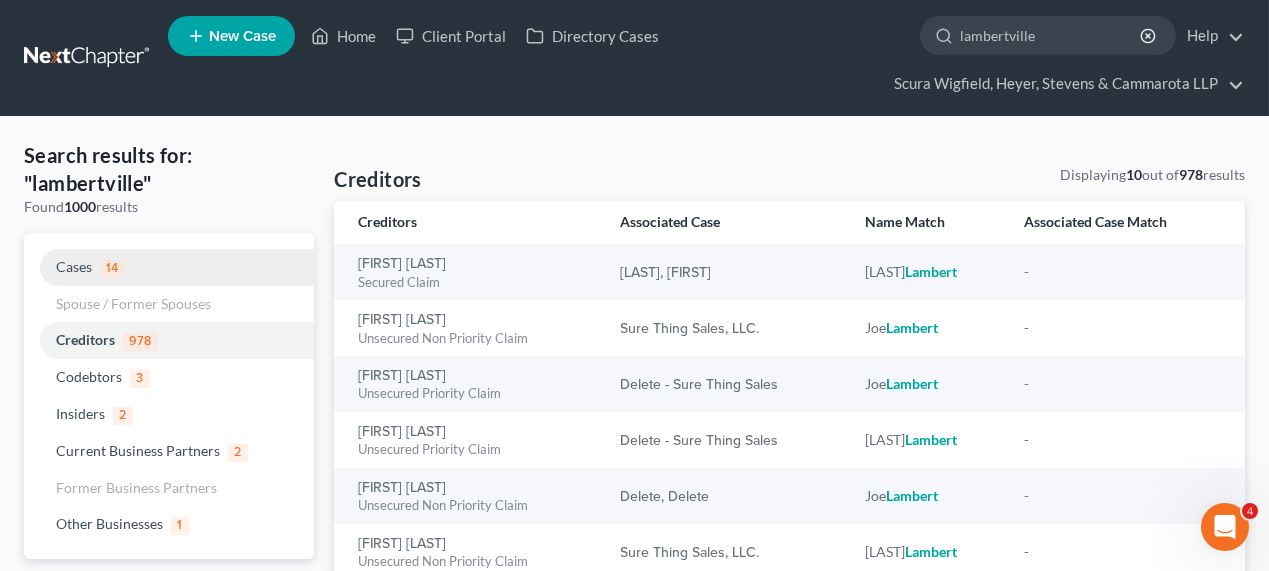 click on "Cases" at bounding box center [74, 266] 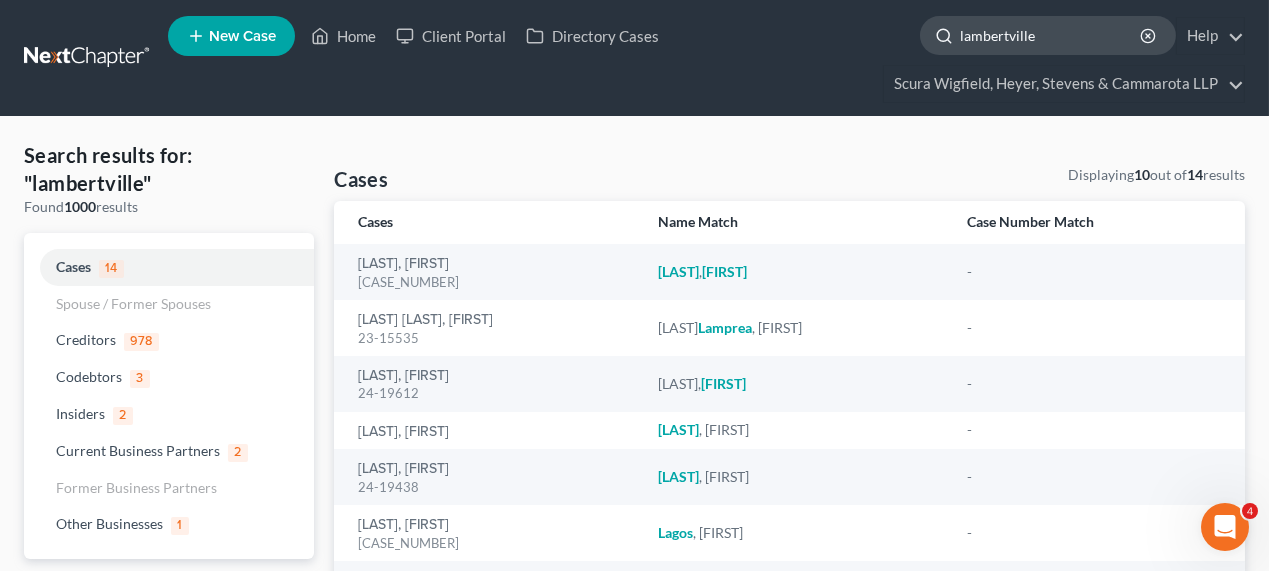 click on "lambertville" 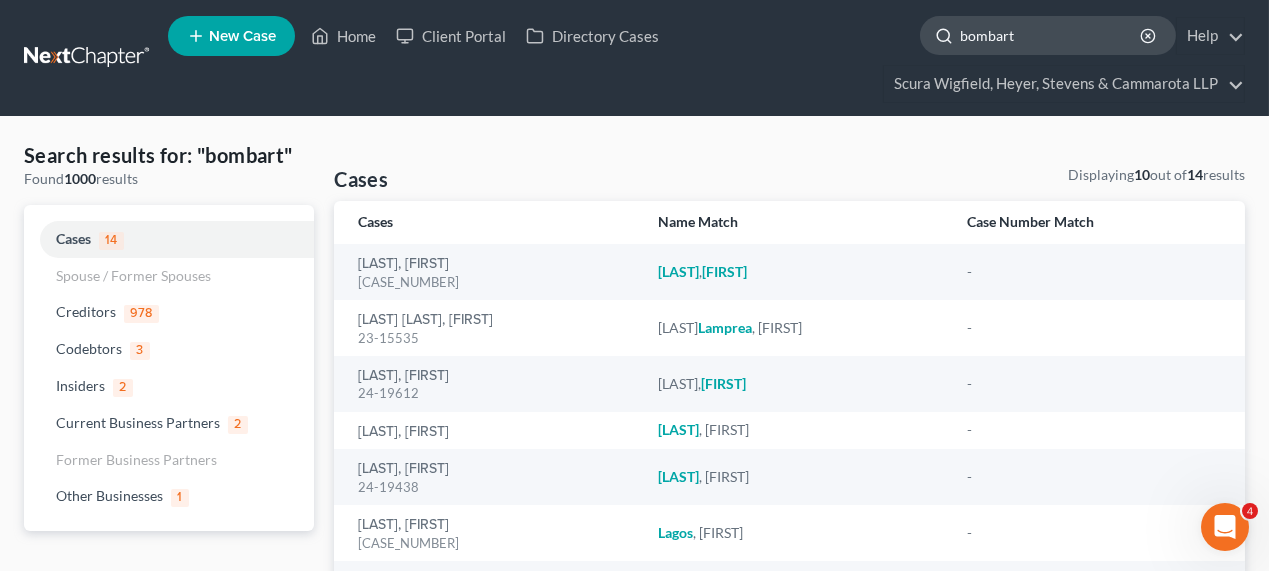 type on "bombart" 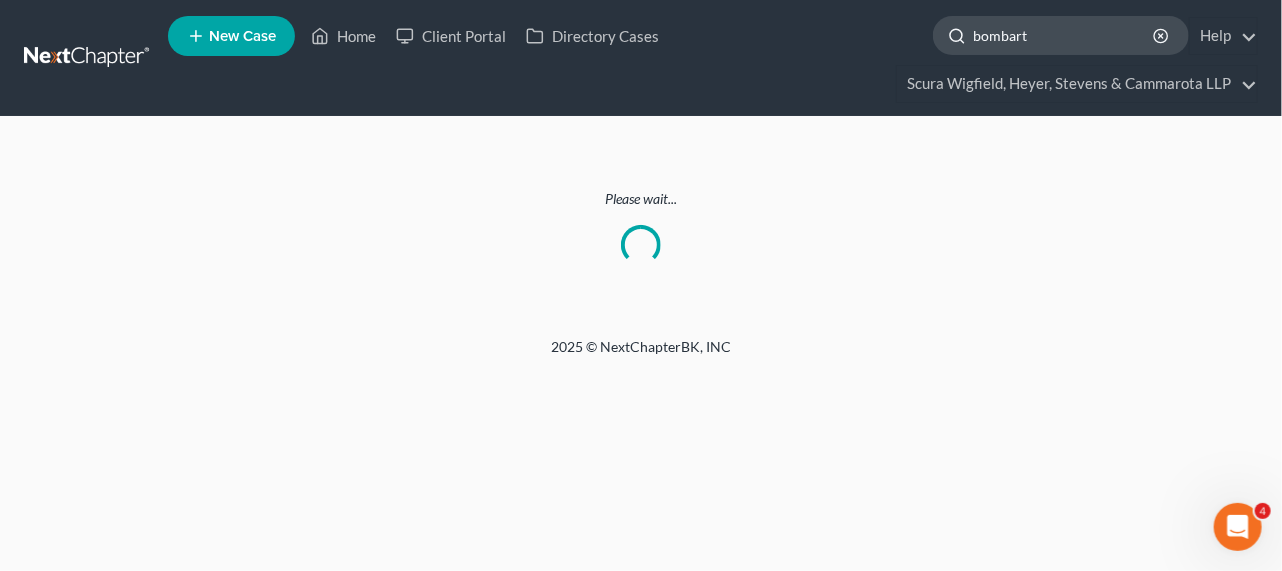 click on "bombart" 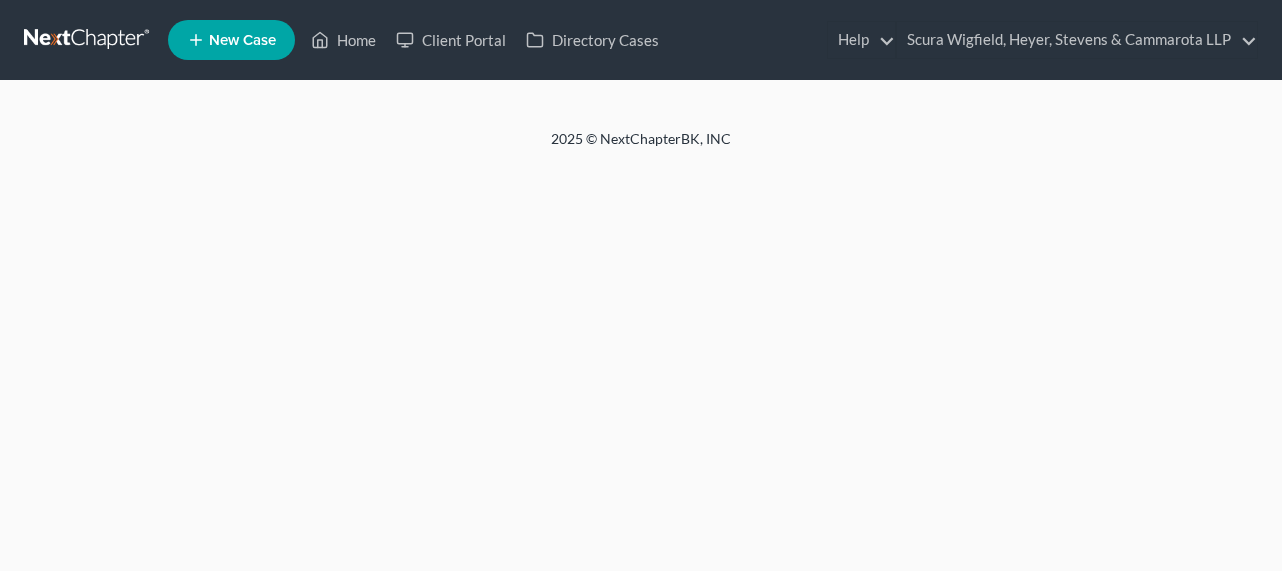 scroll, scrollTop: 0, scrollLeft: 0, axis: both 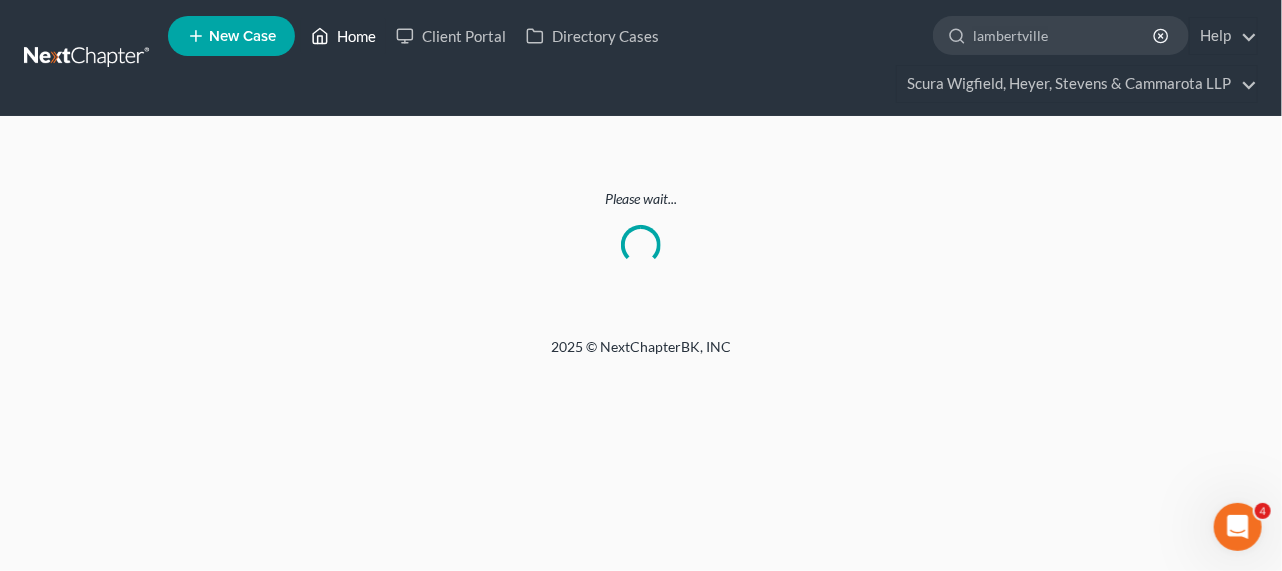 click on "Home" at bounding box center (343, 36) 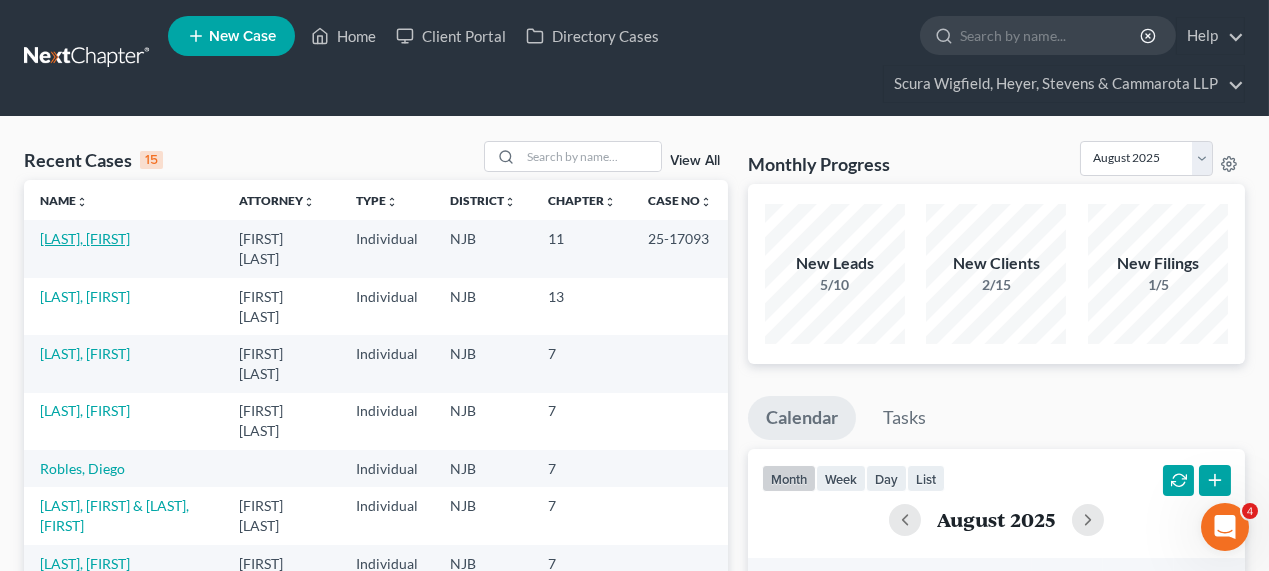 click on "[LAST], [FIRST]" at bounding box center (85, 238) 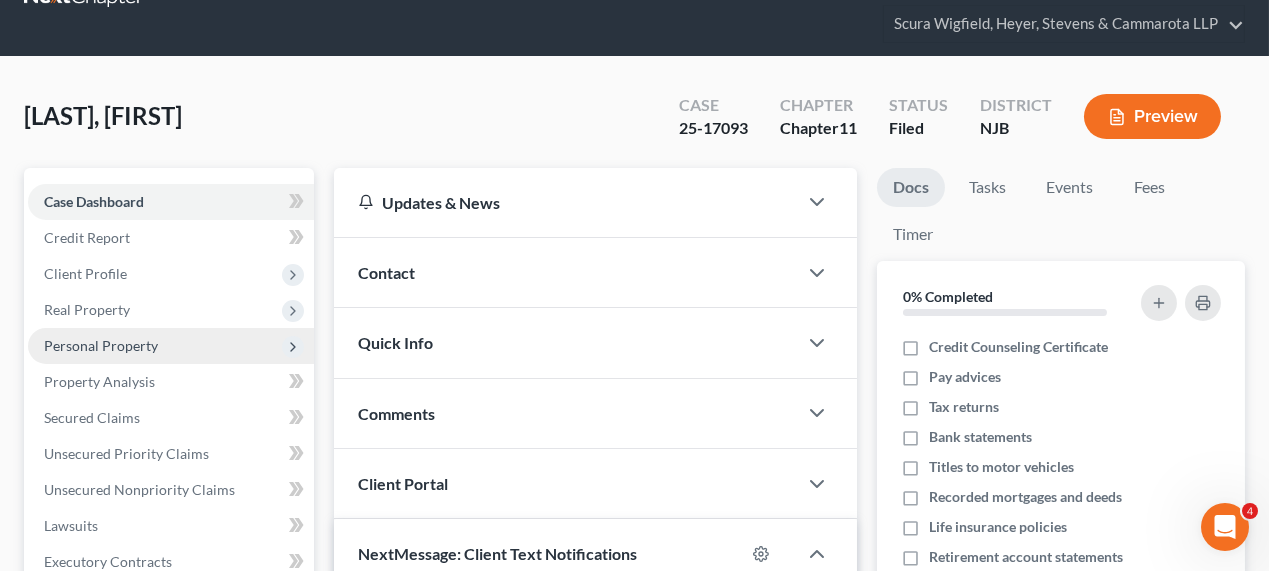 scroll, scrollTop: 90, scrollLeft: 0, axis: vertical 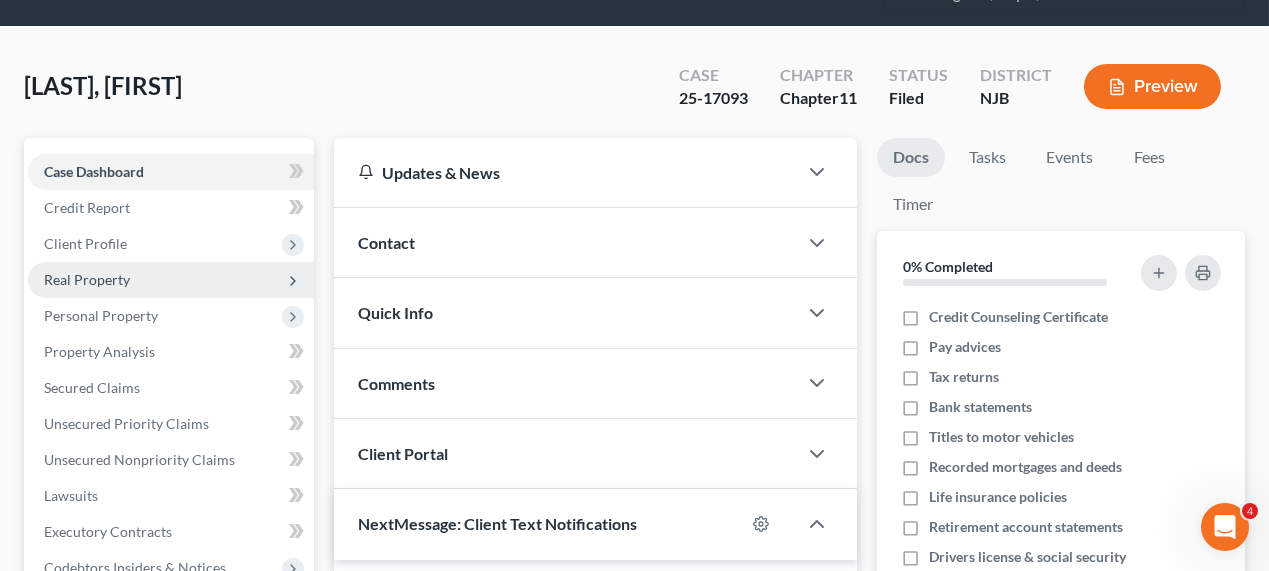 click on "Real Property" at bounding box center (171, 280) 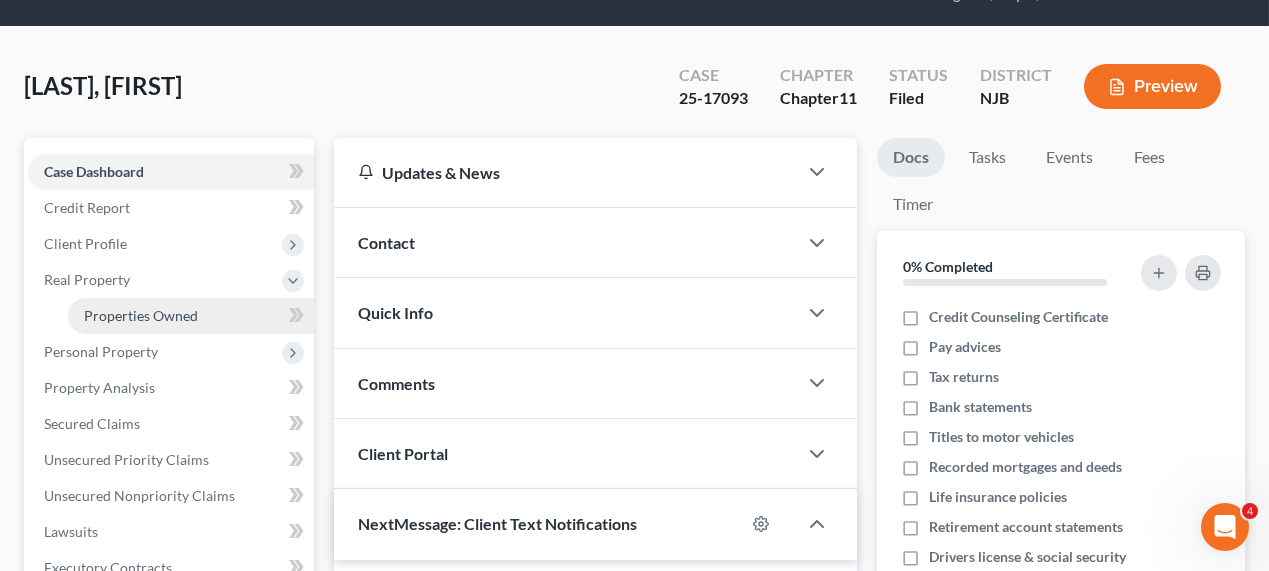 click on "Properties Owned" at bounding box center [191, 316] 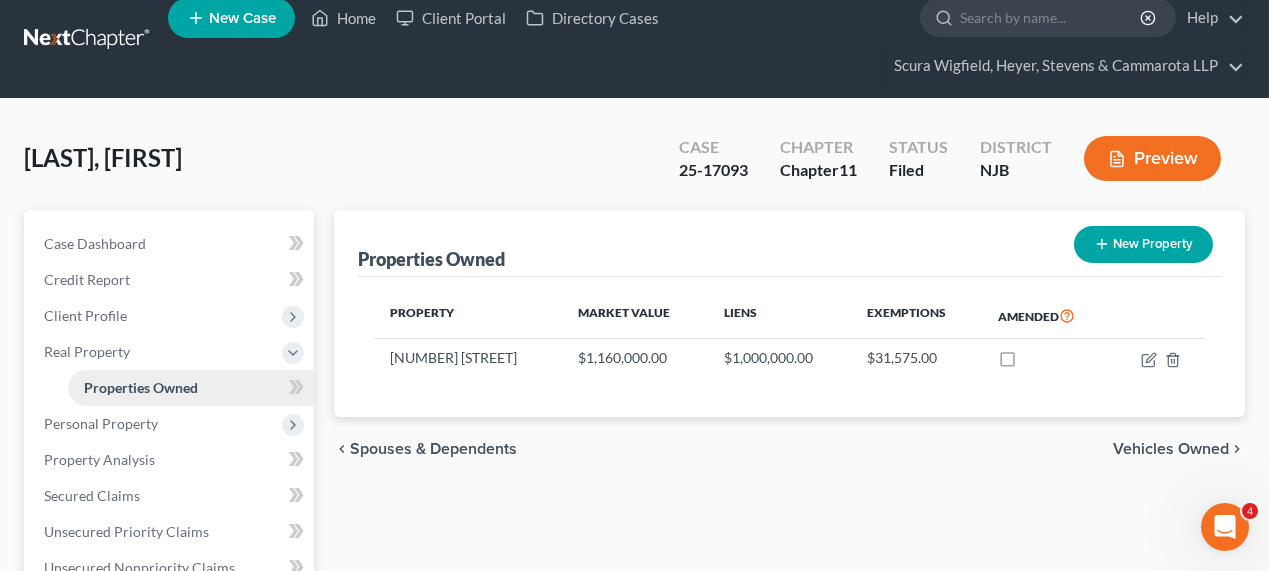 scroll, scrollTop: 0, scrollLeft: 0, axis: both 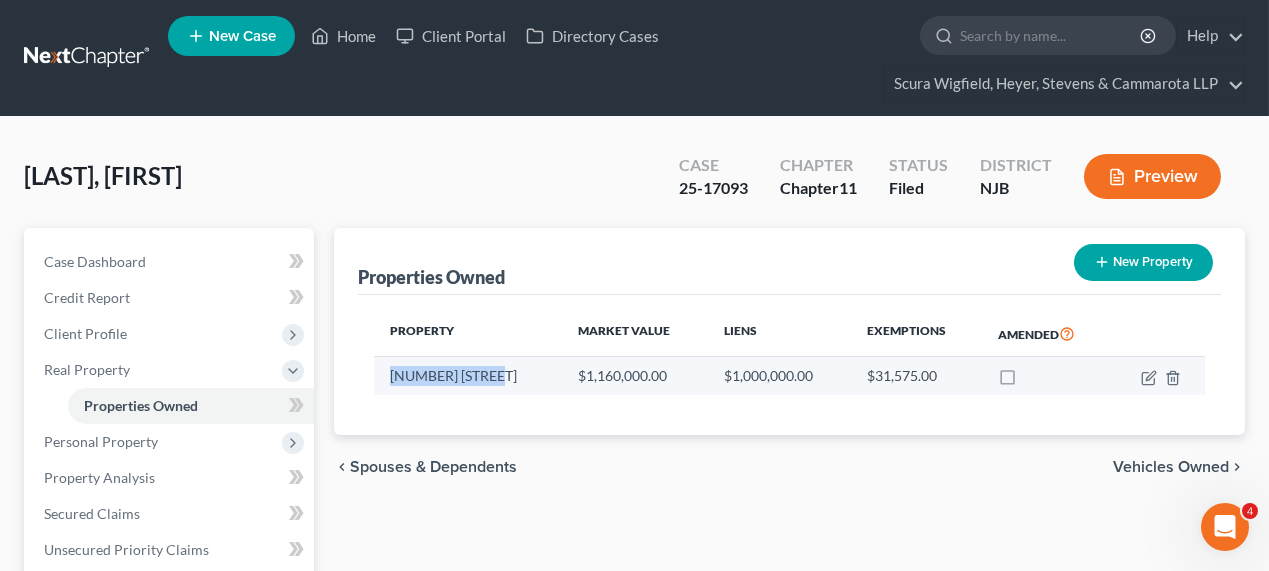 drag, startPoint x: 388, startPoint y: 375, endPoint x: 524, endPoint y: 375, distance: 136 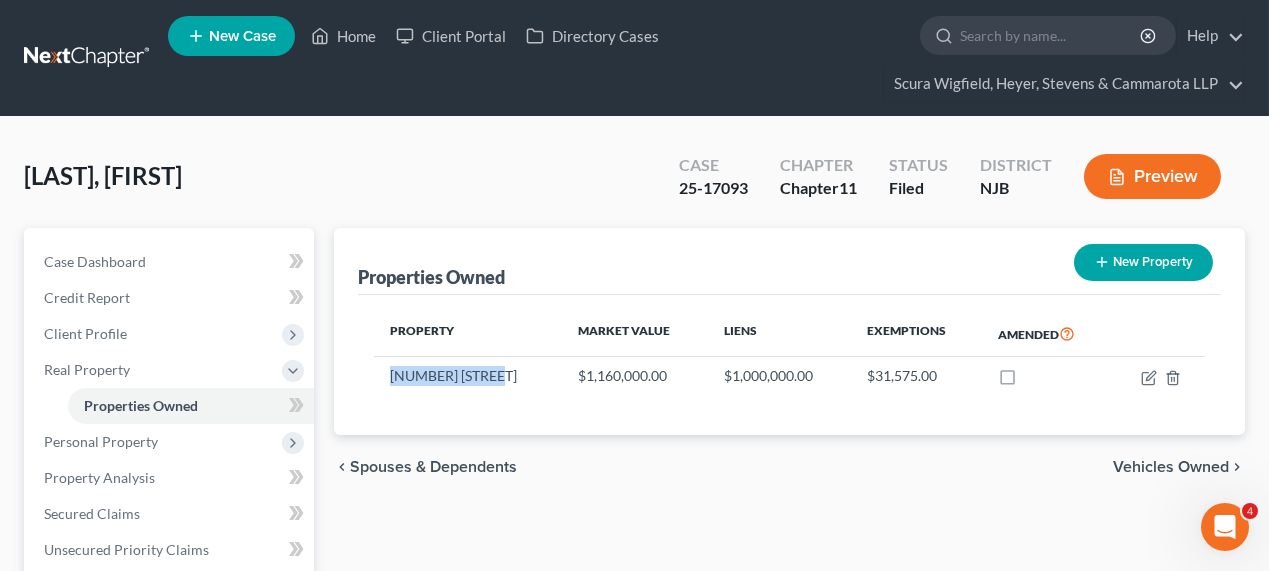 copy on "[NUMBER] [STREET]" 